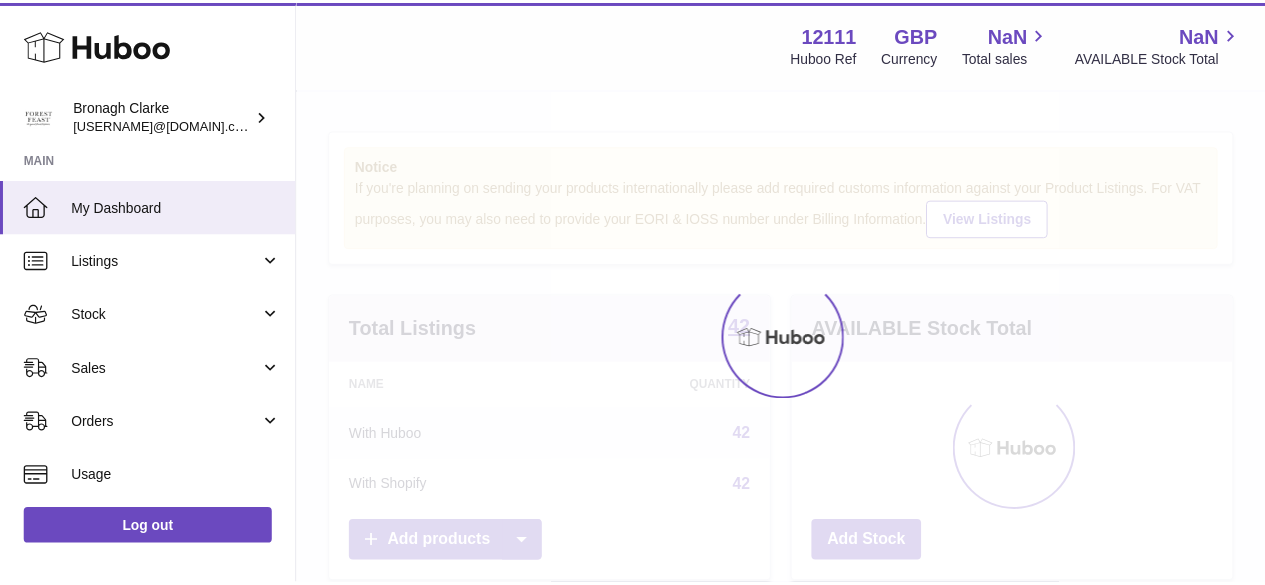 scroll, scrollTop: 0, scrollLeft: 0, axis: both 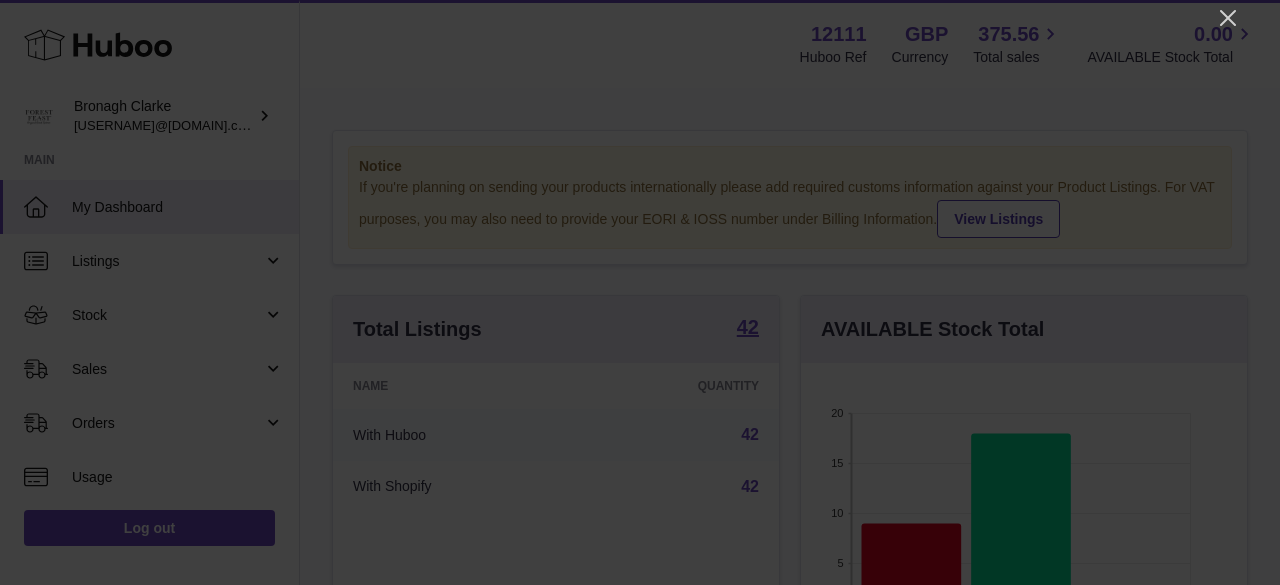 click 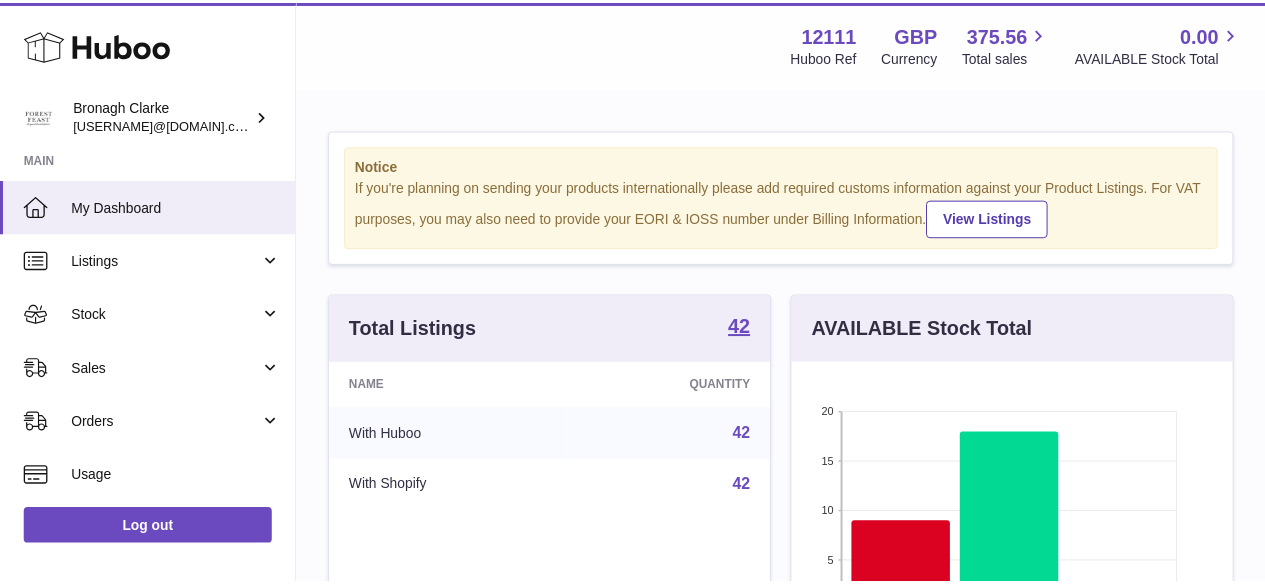 scroll, scrollTop: 312, scrollLeft: 438, axis: both 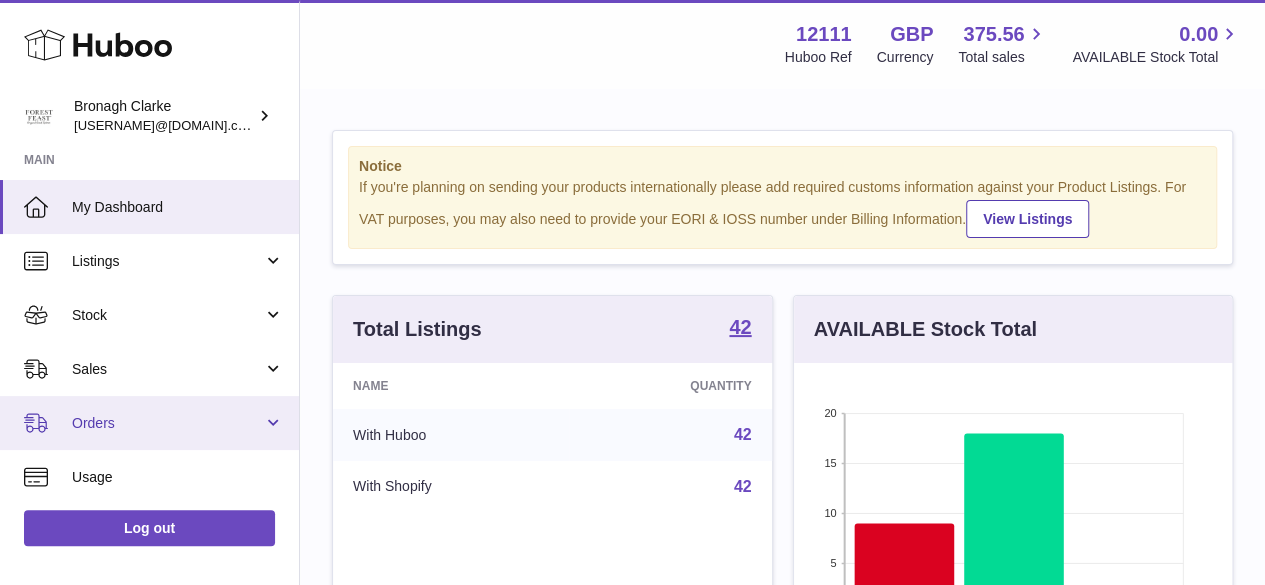 click on "Orders" at bounding box center (167, 423) 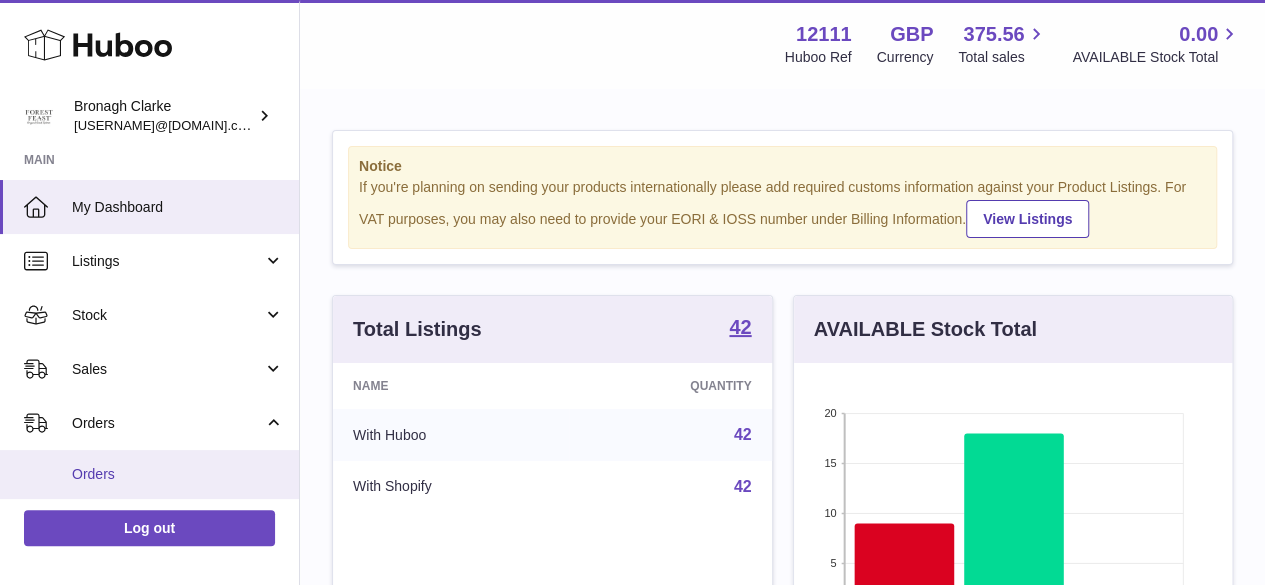 click on "Orders" at bounding box center [178, 474] 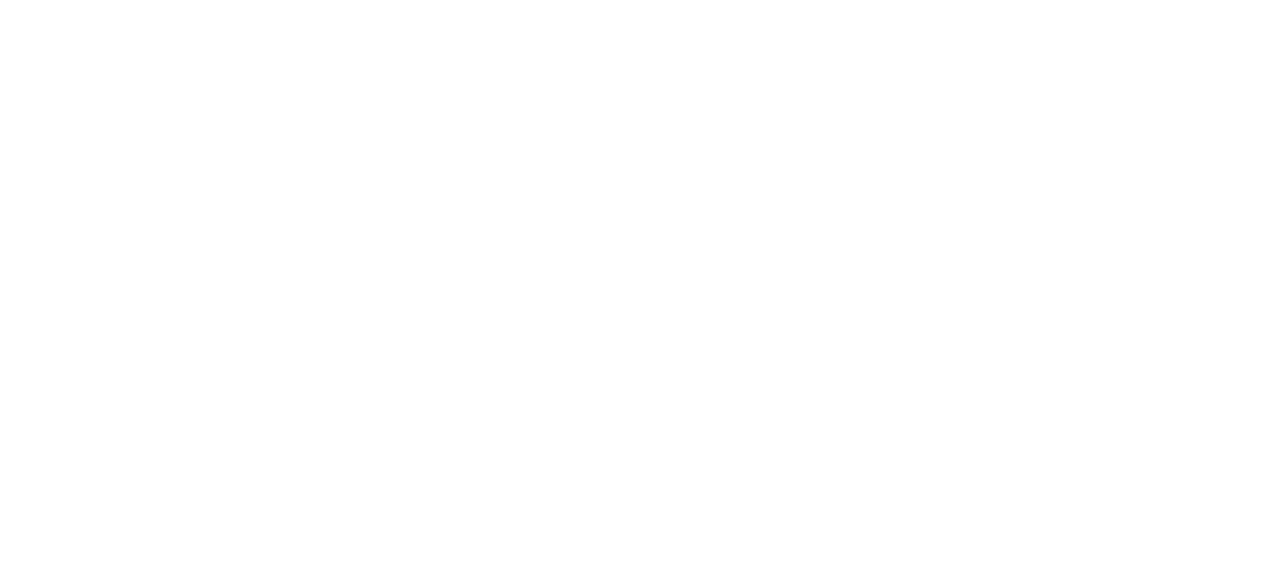 scroll, scrollTop: 0, scrollLeft: 0, axis: both 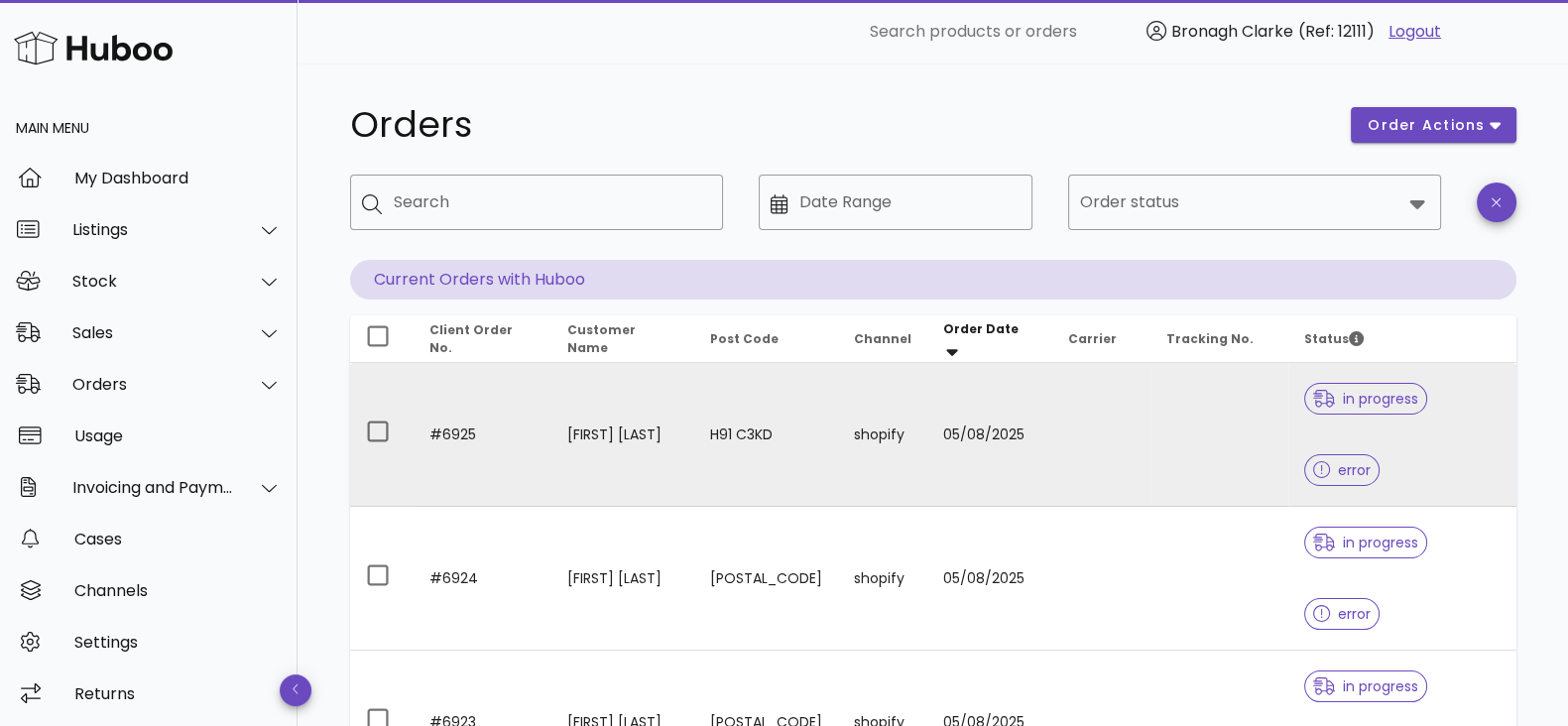 click at bounding box center (1328, 399) 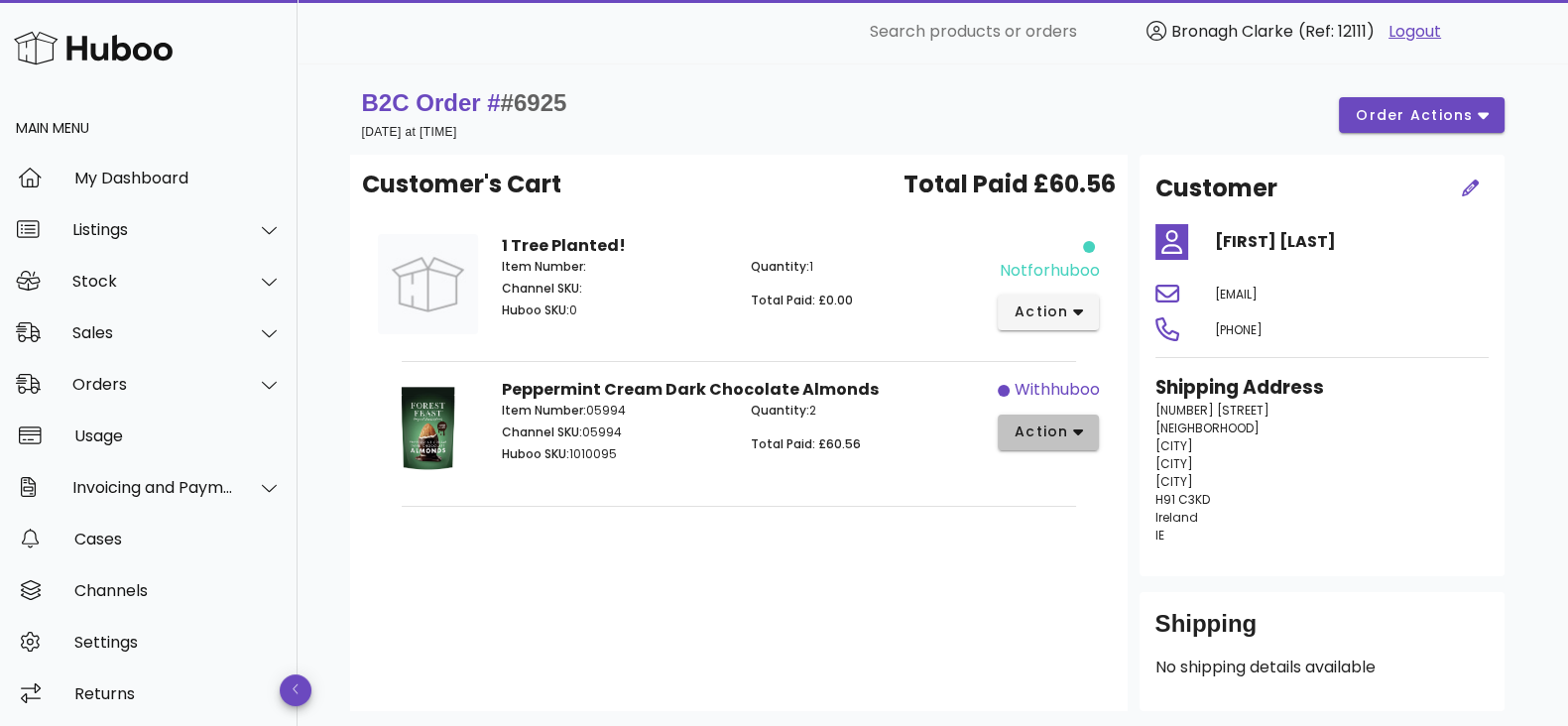 click on "action" at bounding box center [1048, 431] 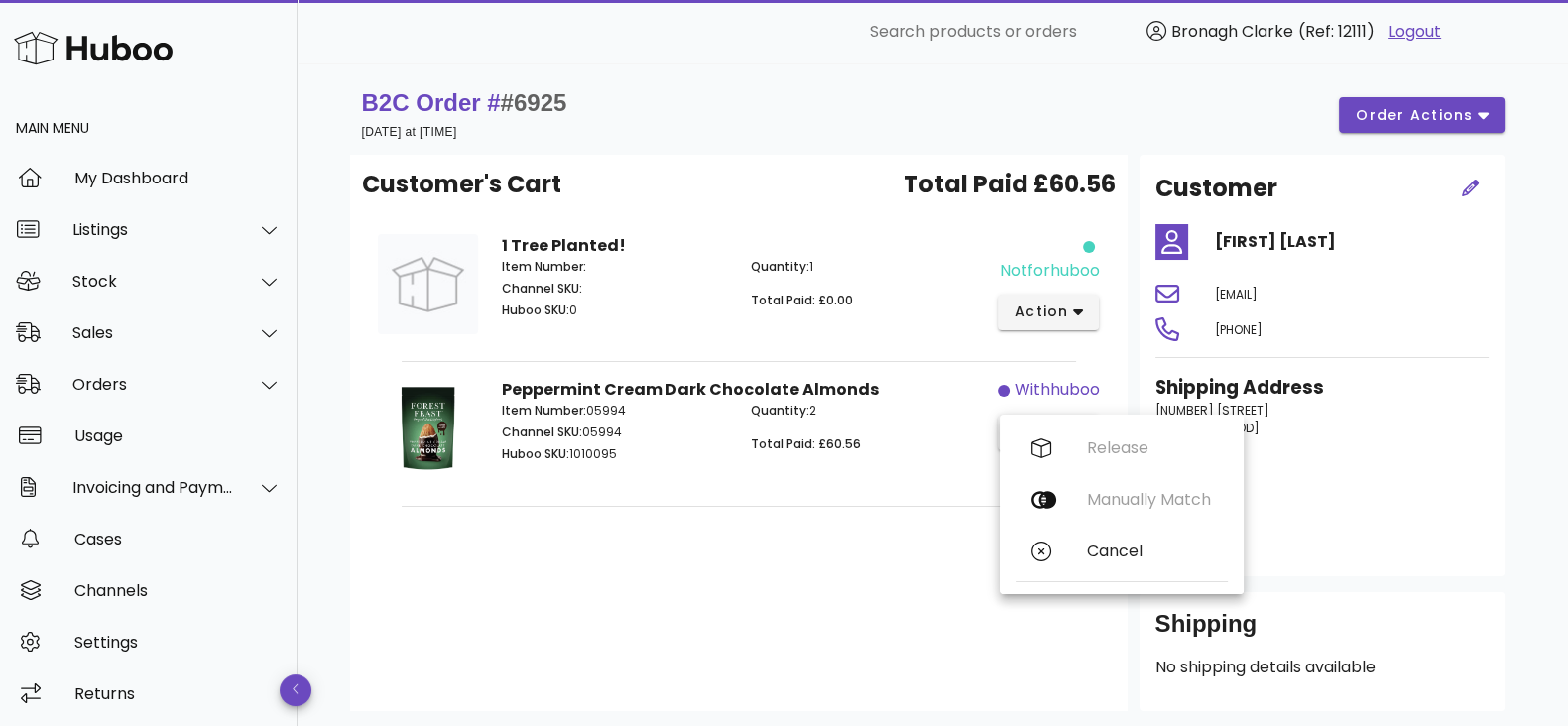 click on "Customer's Cart Total Paid £60.56 1 Tree Planted! Item Number:    Channel SKU:    Huboo SKU:  0  Quantity:  1 Total Paid: £0.00  notforhuboo  action Peppermint Cream Dark Chocolate Almonds Item Number:  05994  Channel SKU:  05994  Huboo SKU:  1010095  Quantity:  2 Total Paid: £60.56  withhuboo  action" at bounding box center (739, 432) 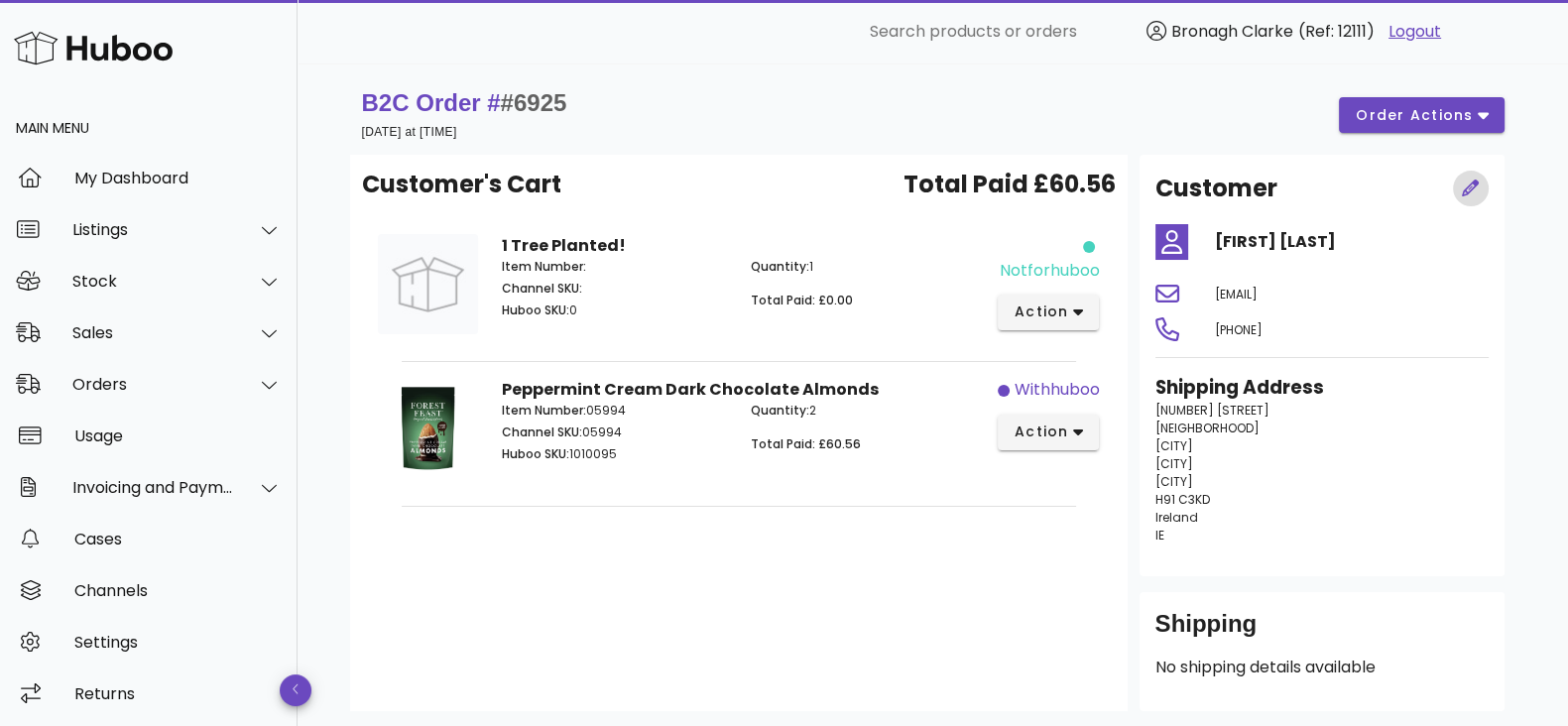 click at bounding box center [1471, 188] 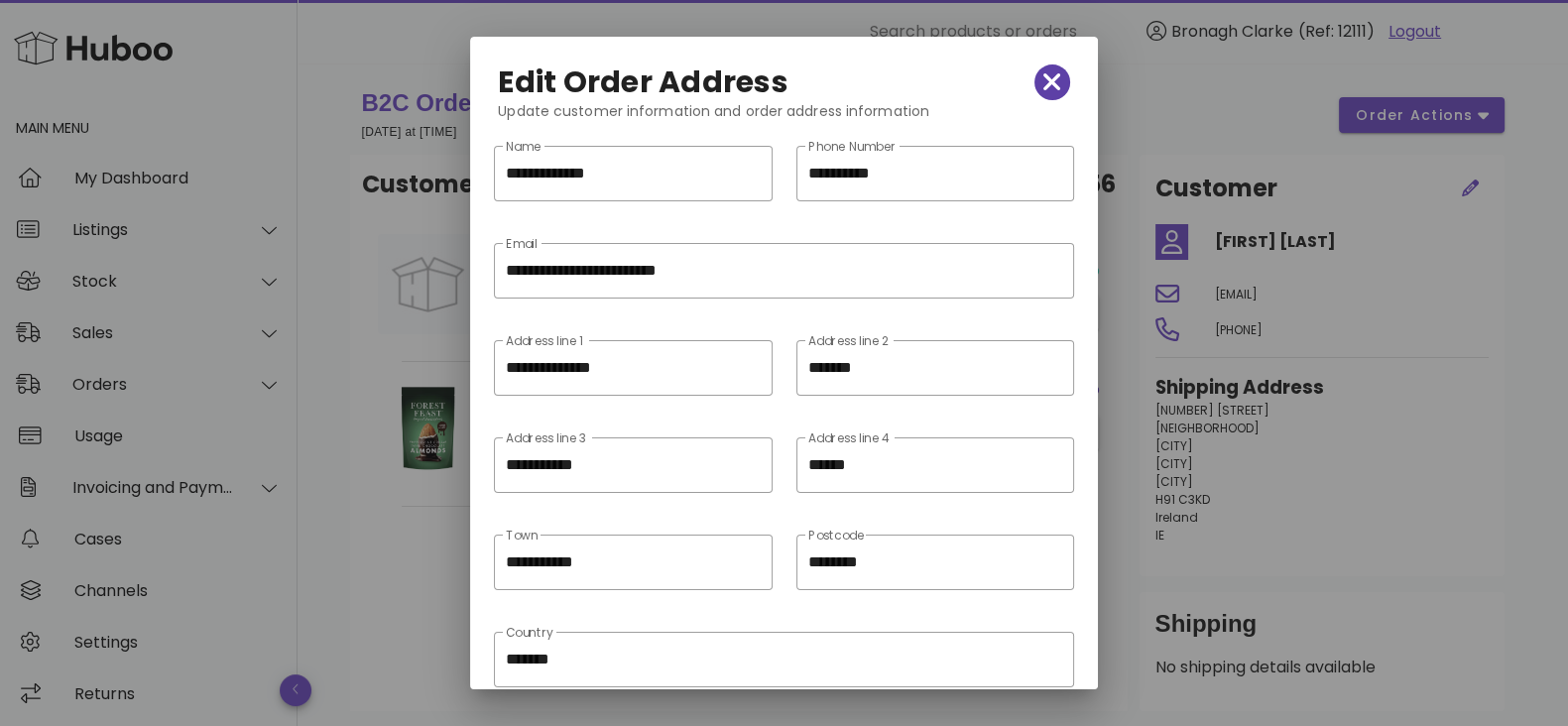 click 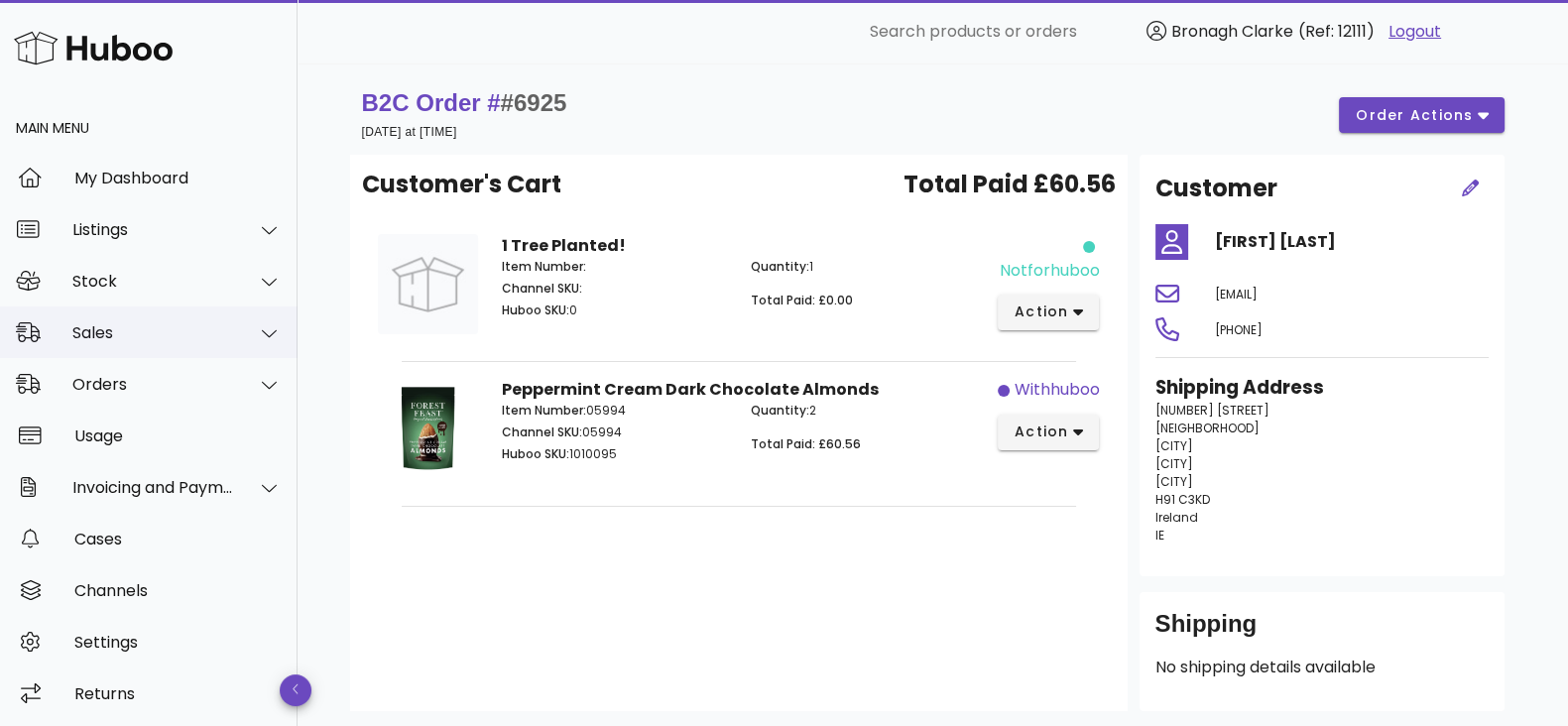 click on "Sales" at bounding box center (153, 332) 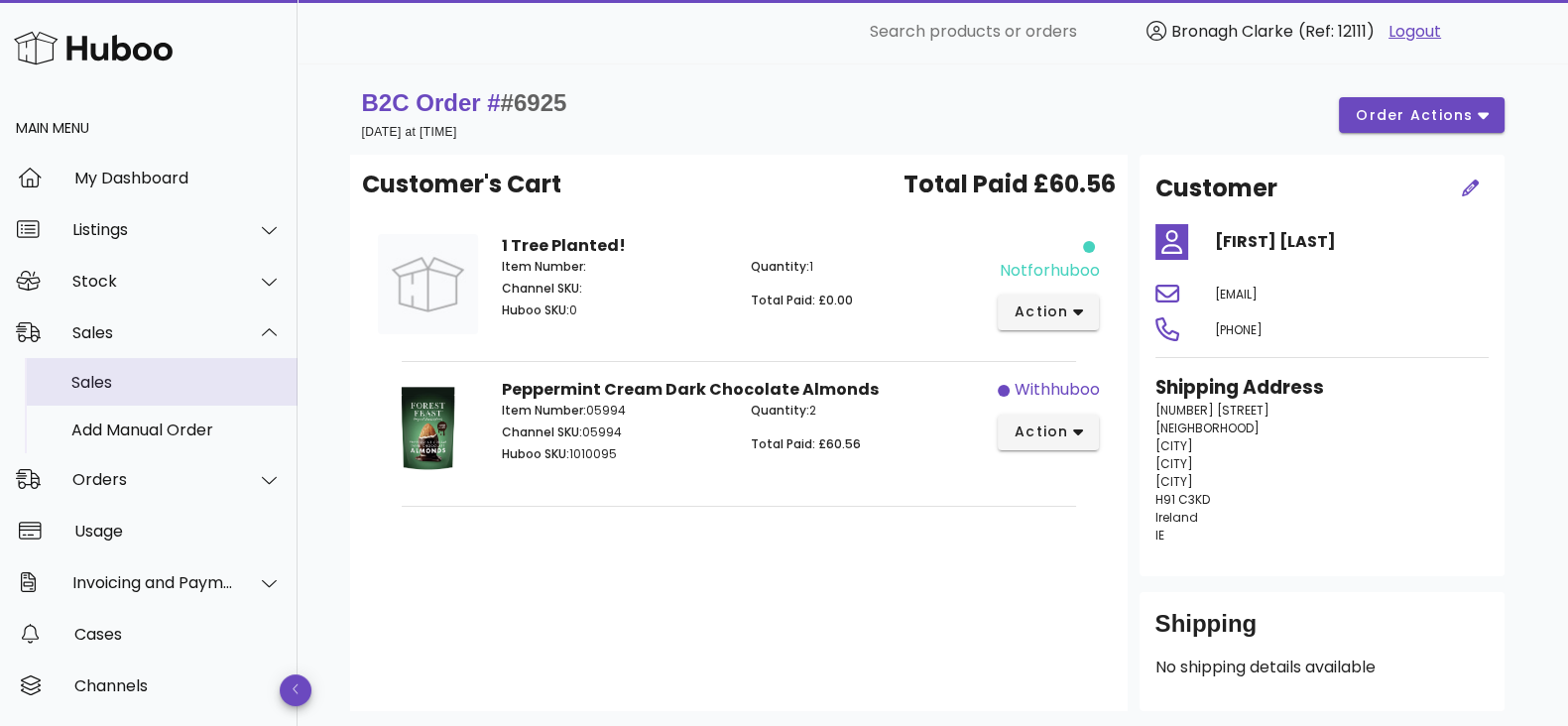 click on "Sales" at bounding box center (177, 382) 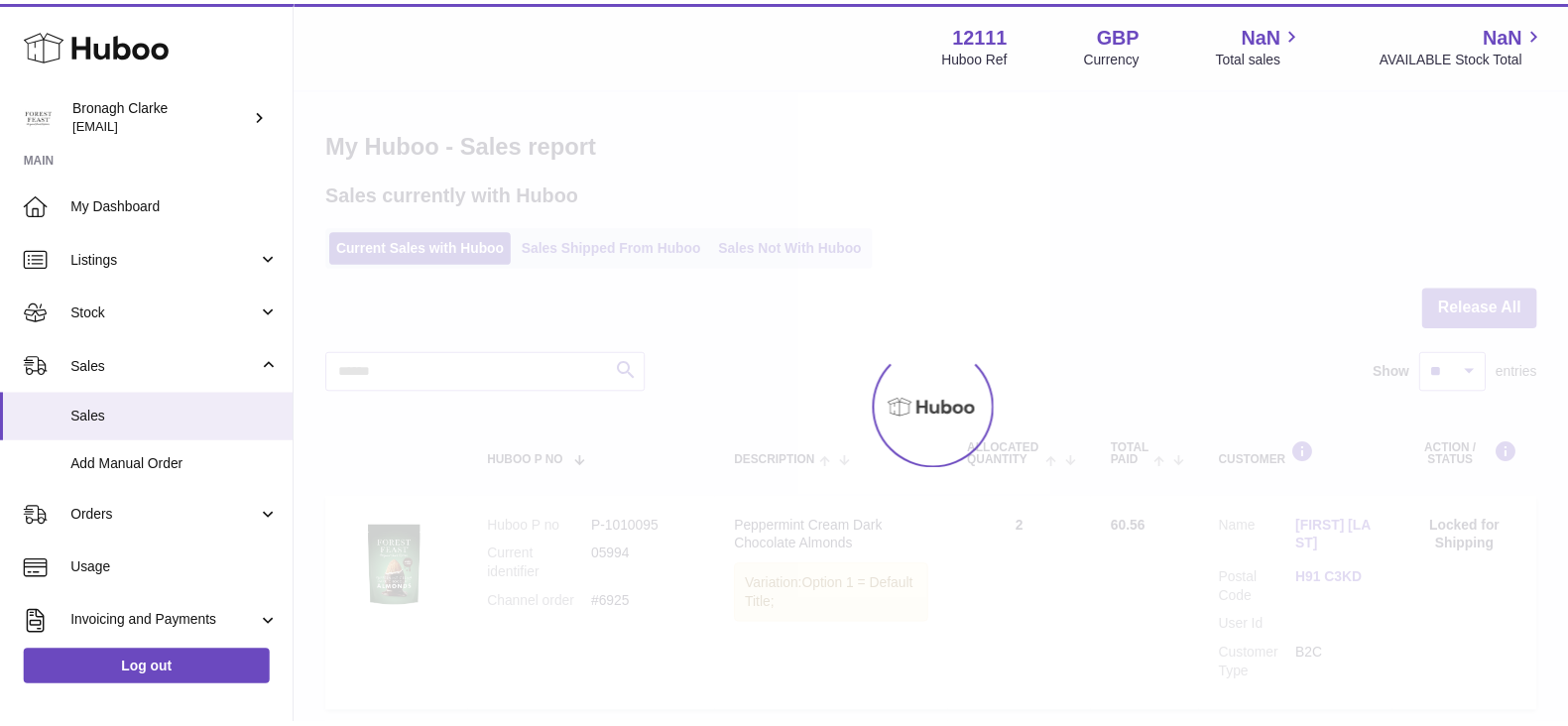 scroll, scrollTop: 0, scrollLeft: 0, axis: both 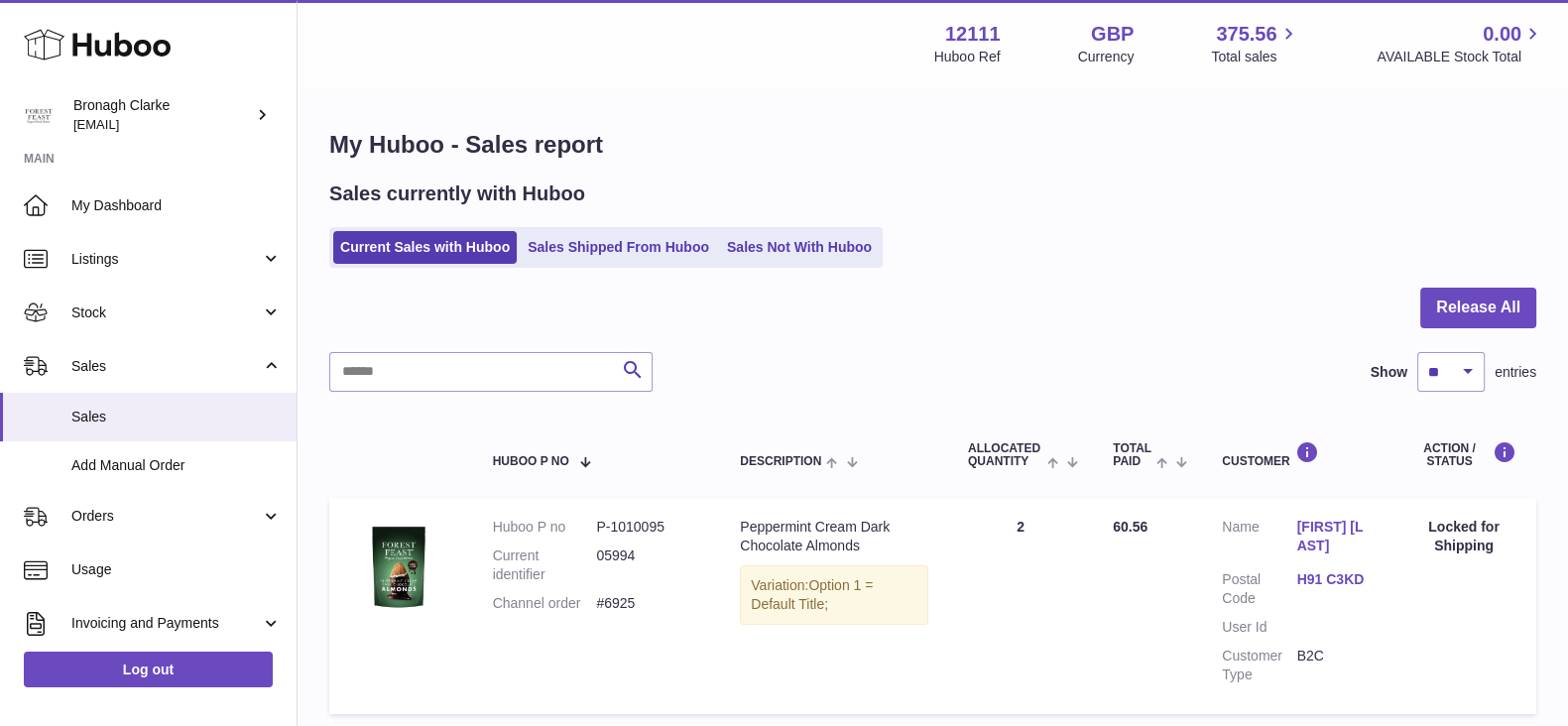 click on "H91 C3KD" at bounding box center (1334, 579) 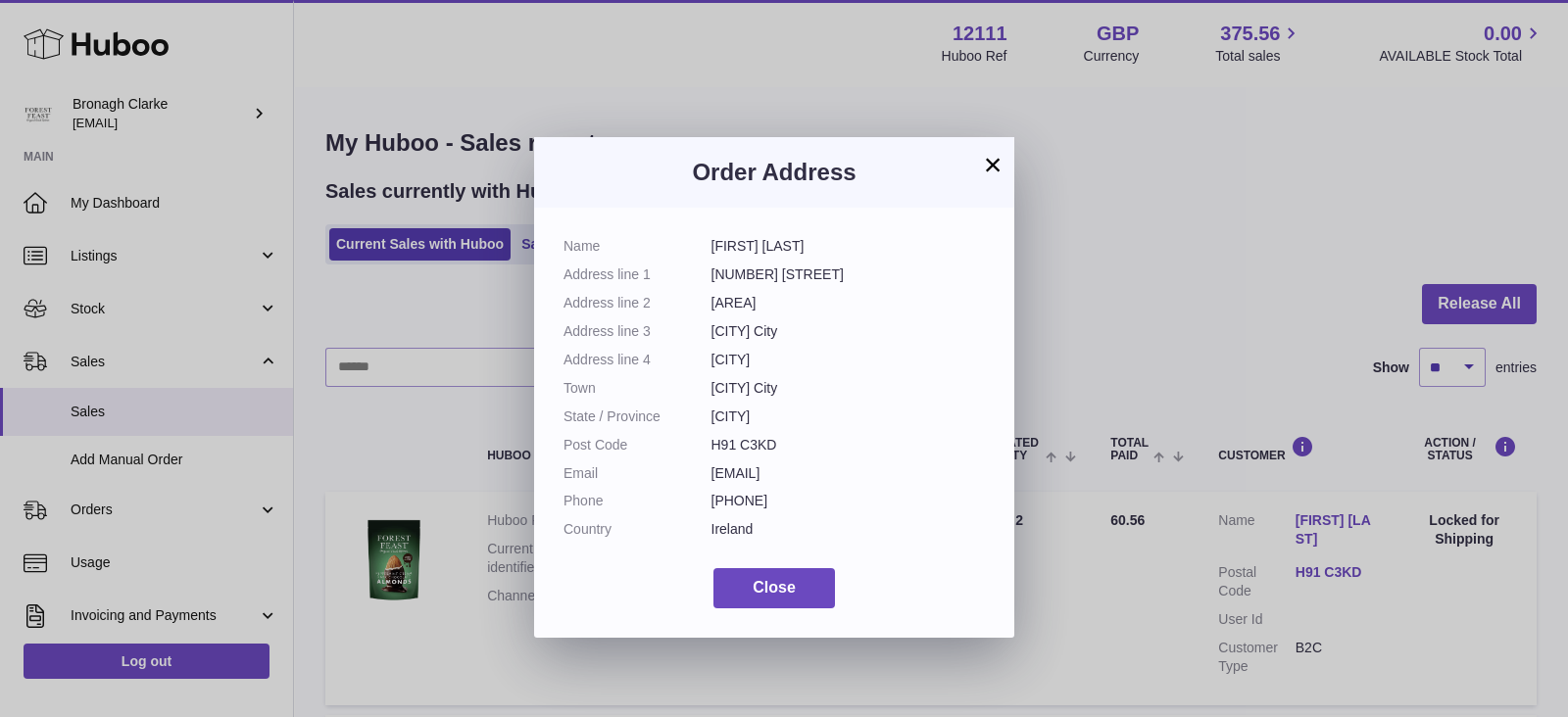 click on "×" at bounding box center [993, 165] 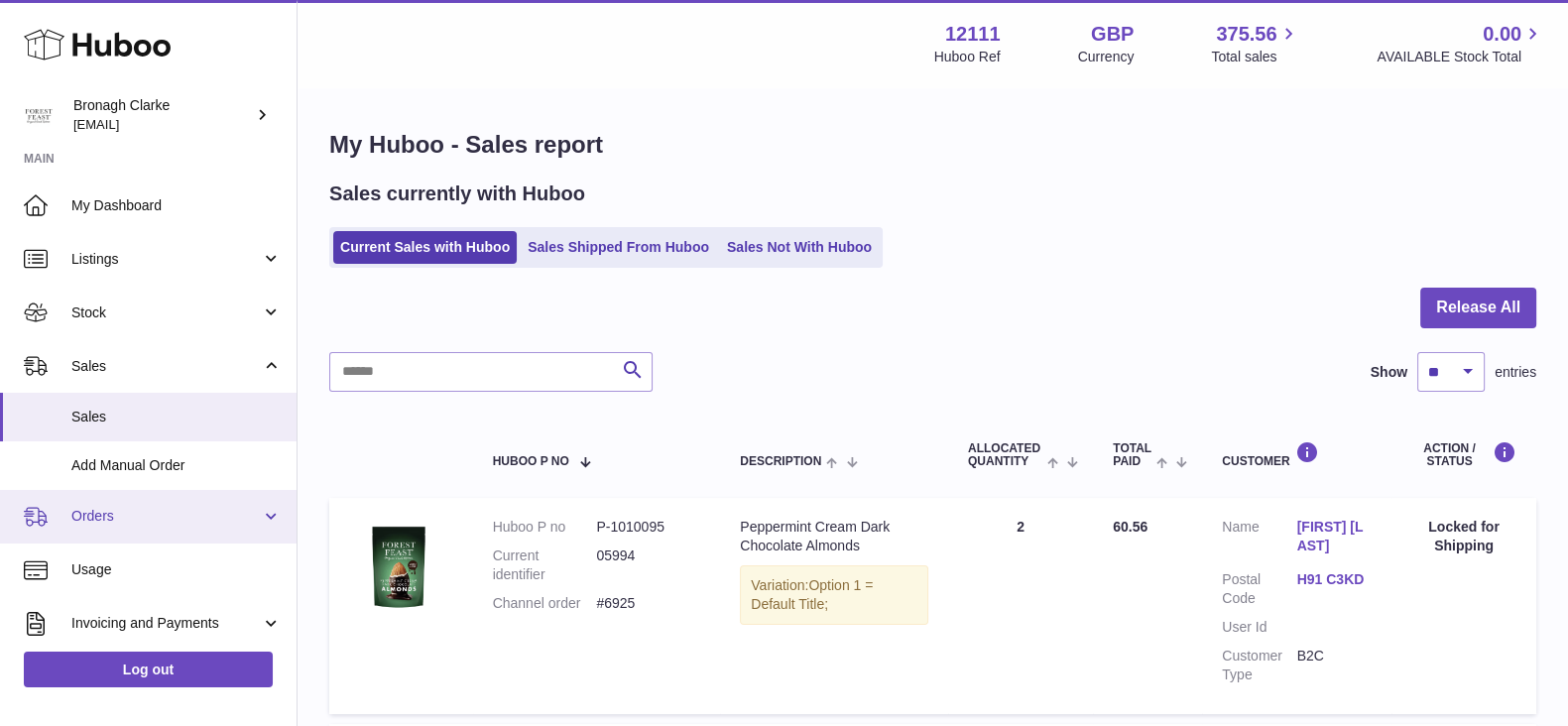 click on "Orders" at bounding box center [148, 517] 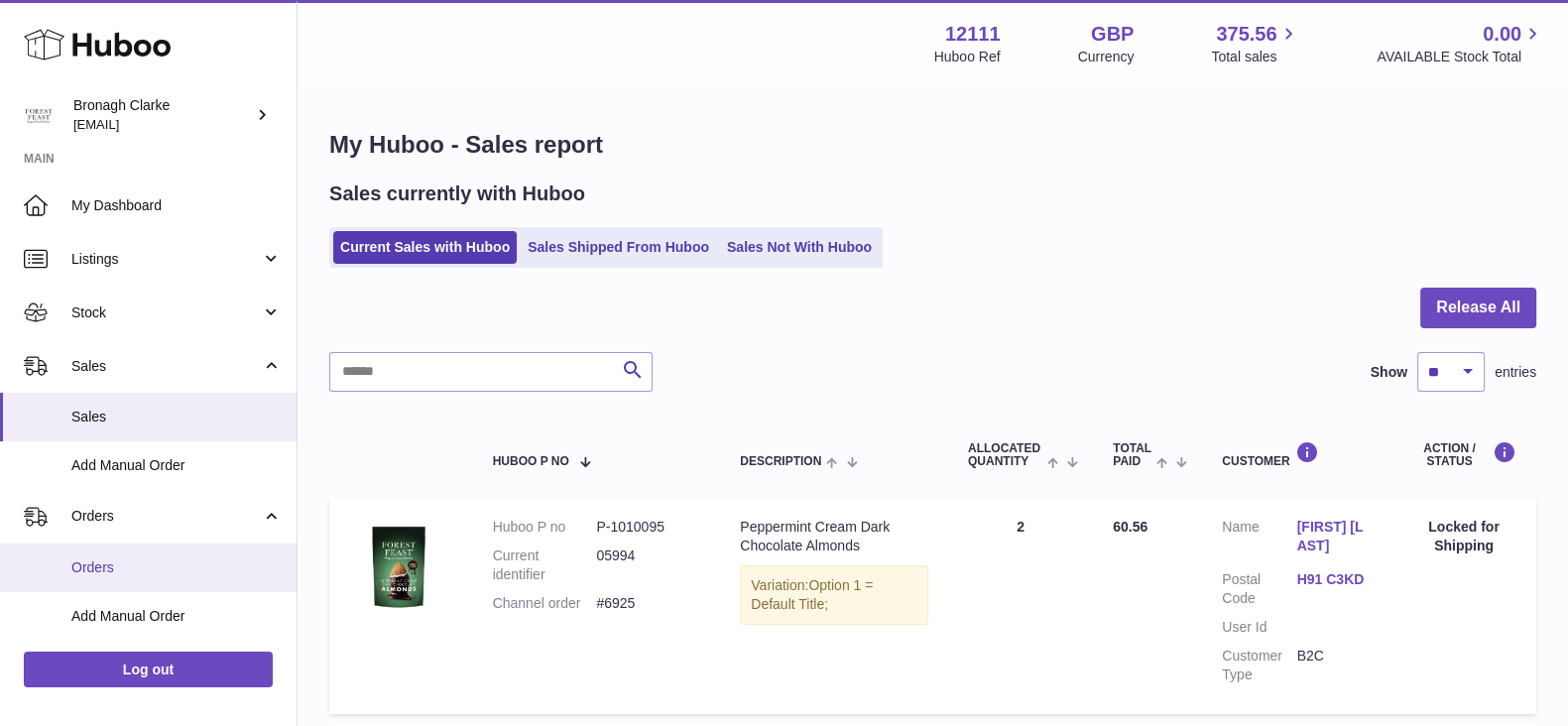 click on "Orders" at bounding box center (177, 567) 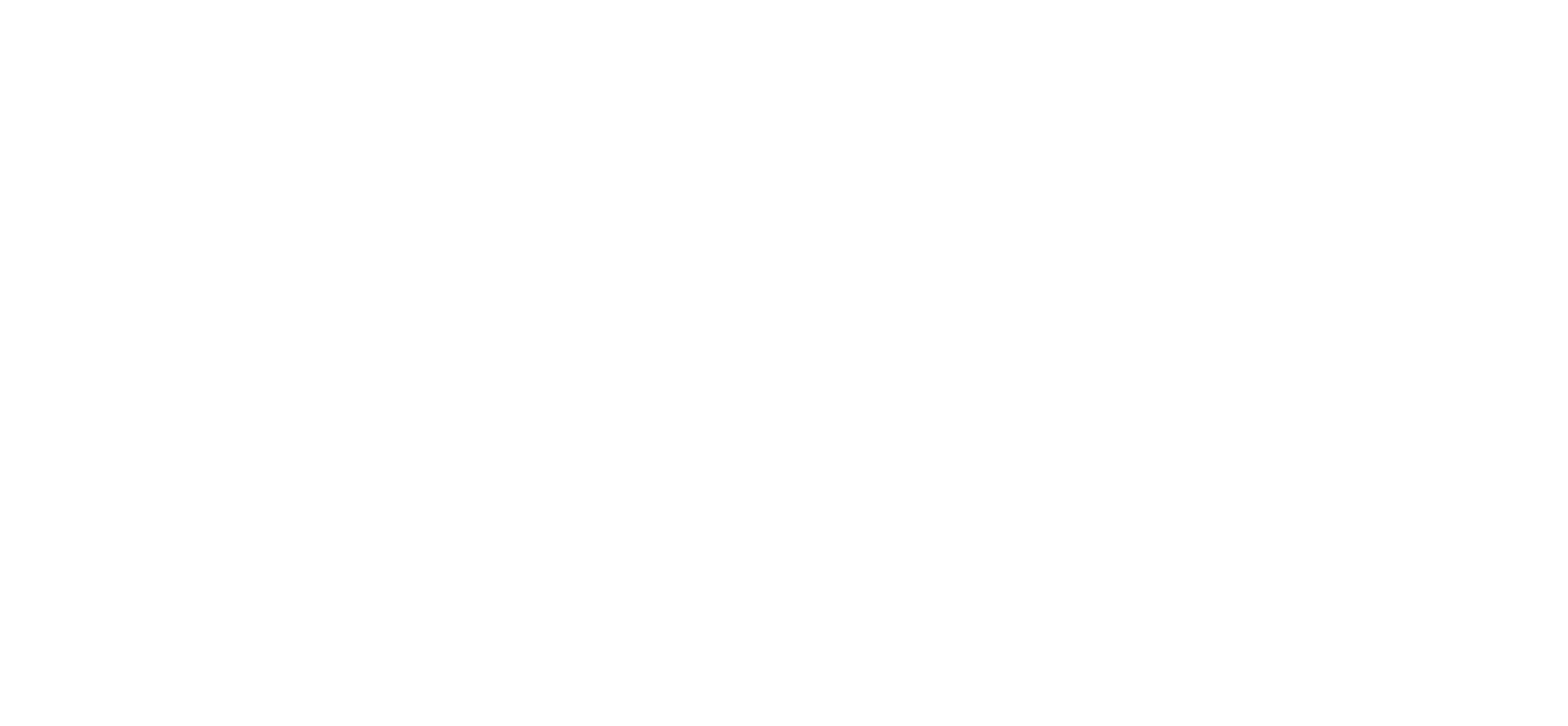 scroll, scrollTop: 0, scrollLeft: 0, axis: both 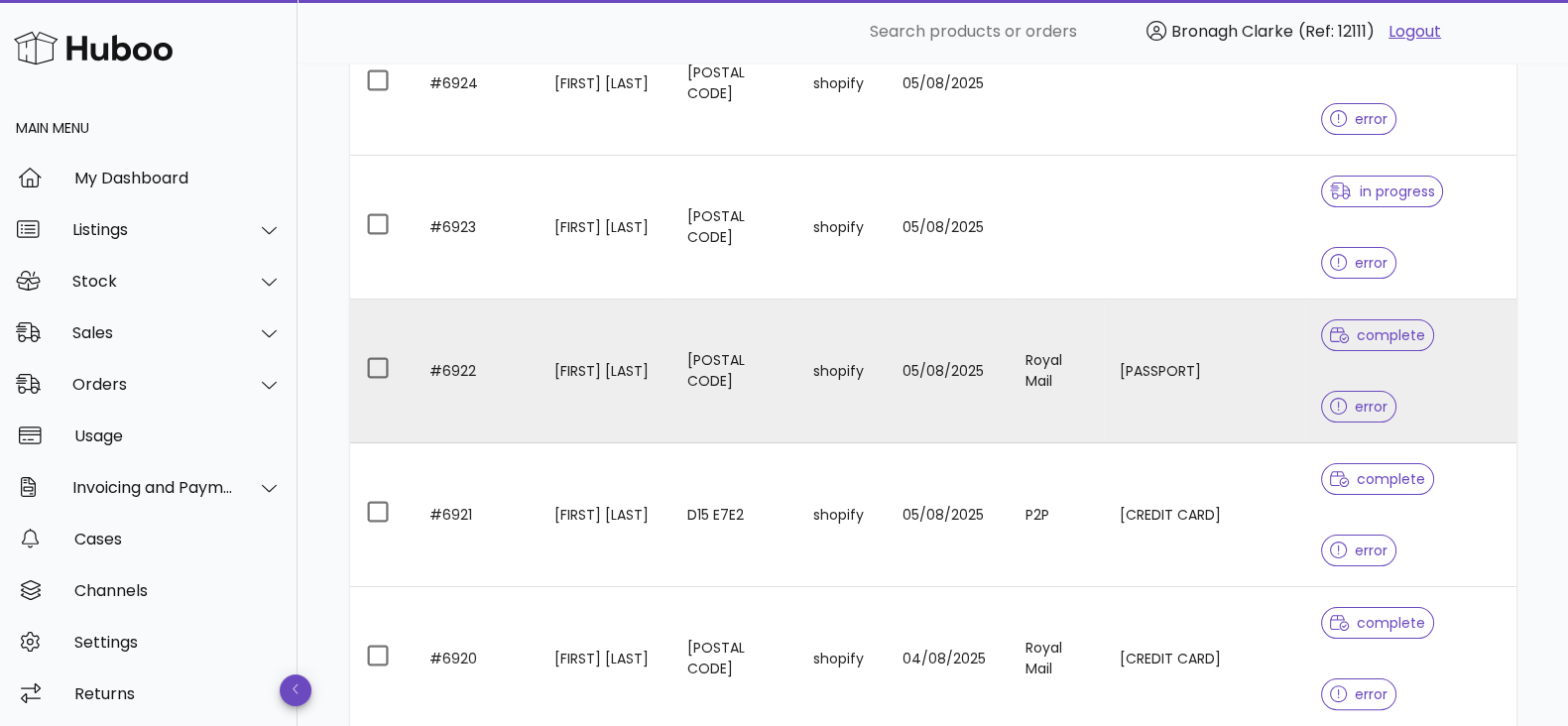 click on "complete" at bounding box center [1378, 335] 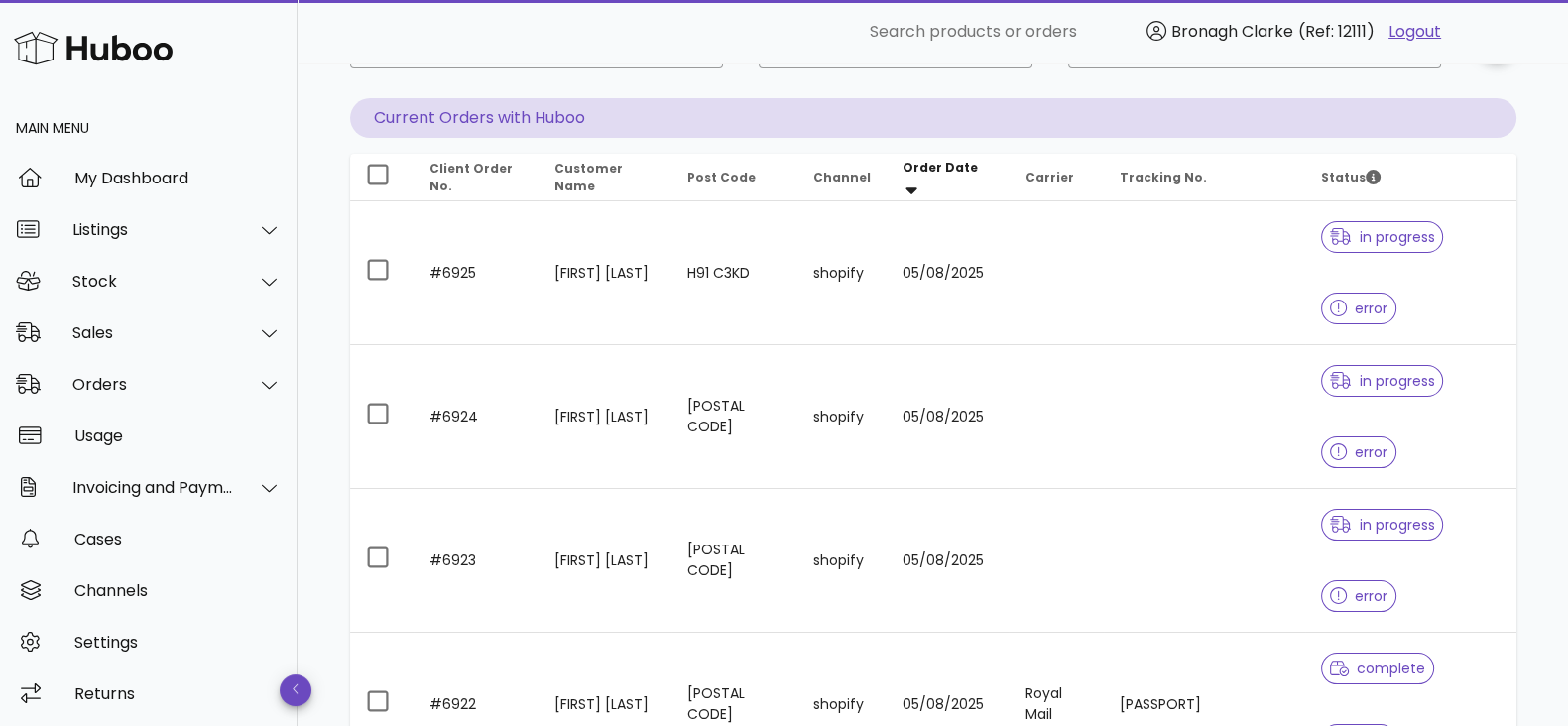 scroll, scrollTop: 123, scrollLeft: 0, axis: vertical 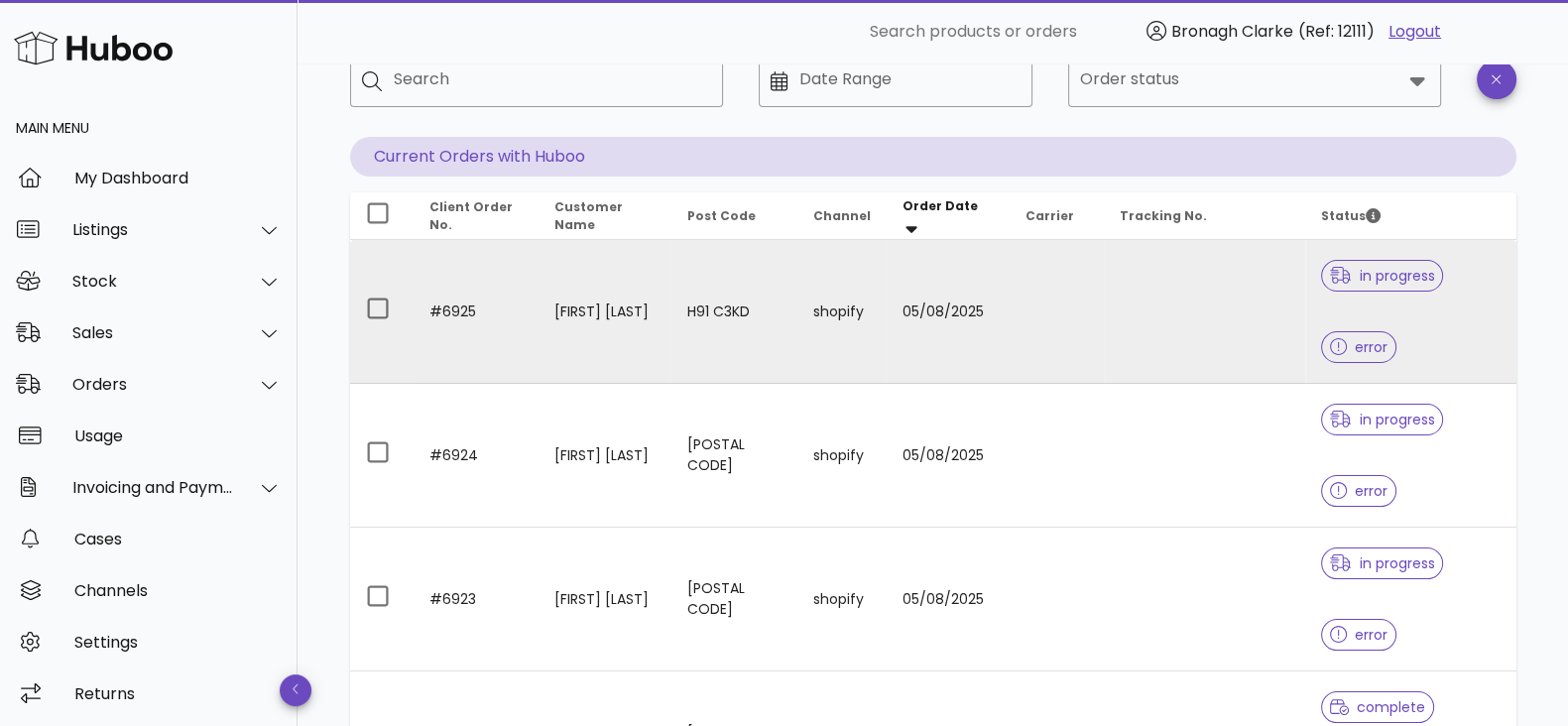 click on "in progress" at bounding box center (1383, 276) 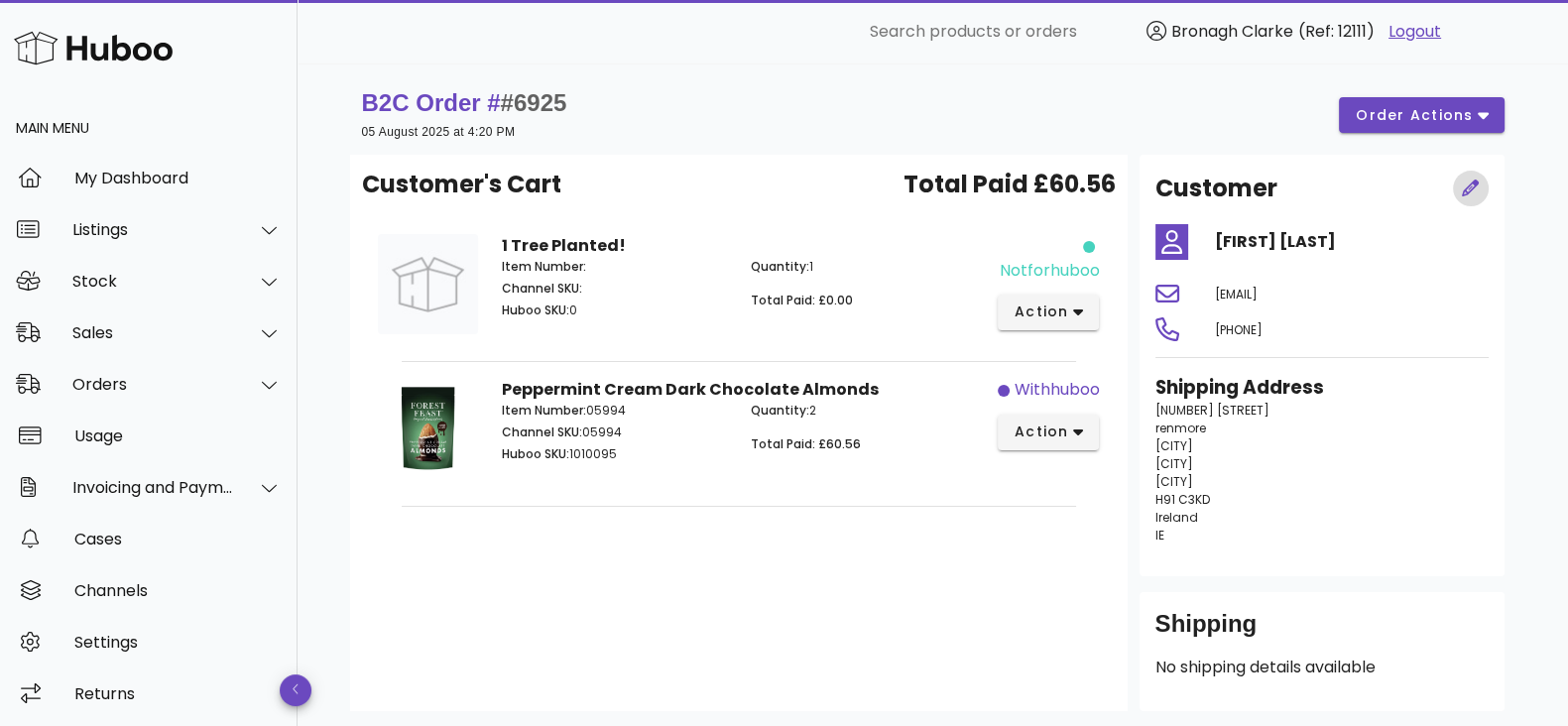 drag, startPoint x: 1458, startPoint y: 192, endPoint x: 1473, endPoint y: 152, distance: 42.72002 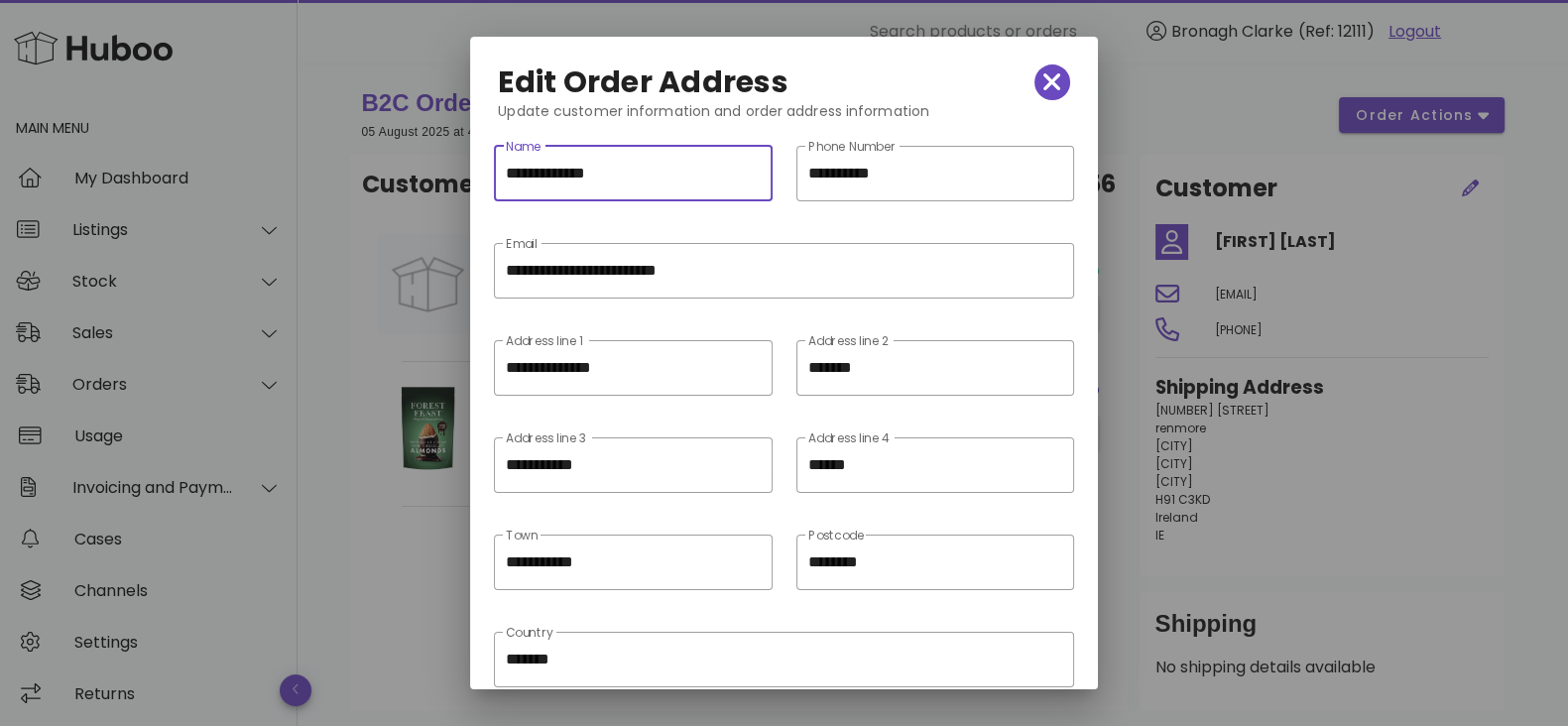 click on "**********" at bounding box center [633, 174] 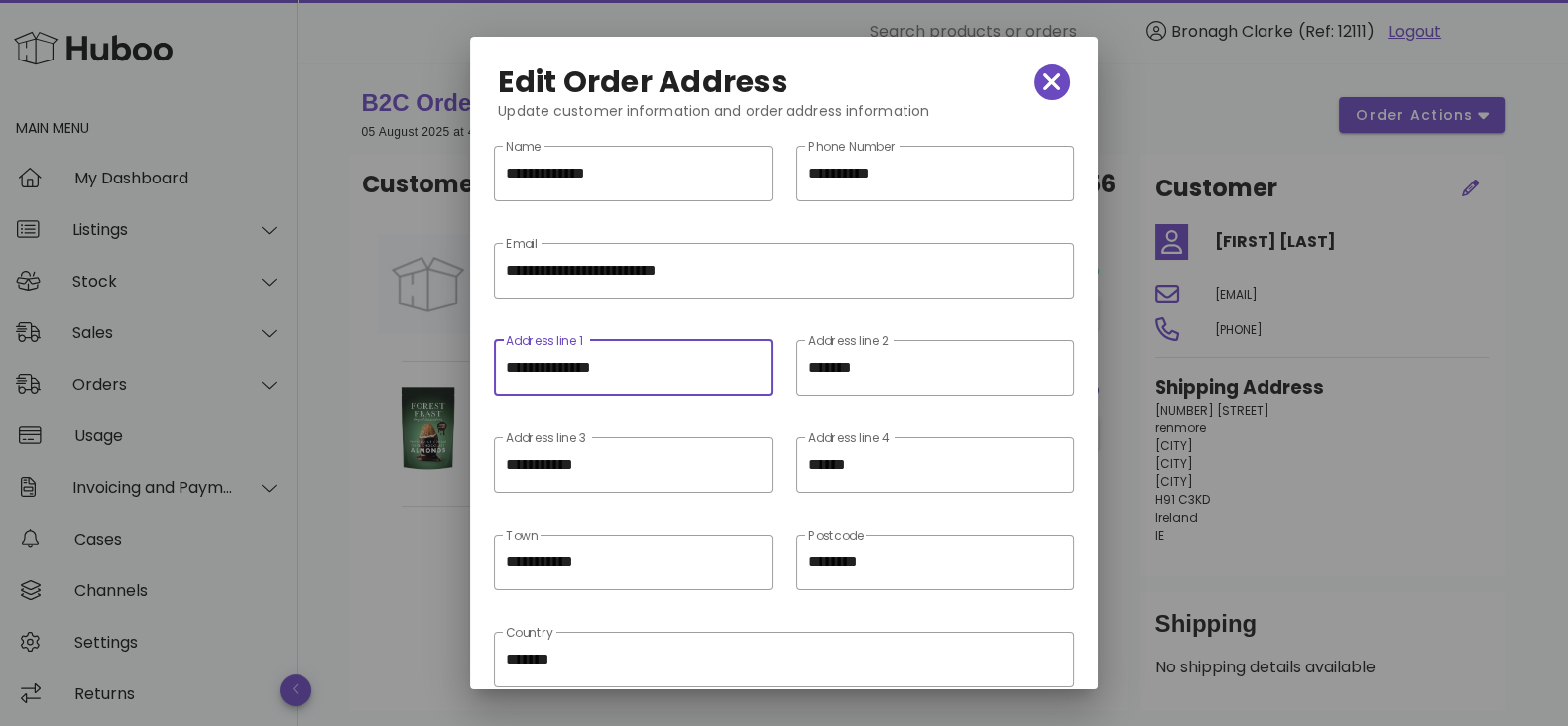 drag, startPoint x: 660, startPoint y: 384, endPoint x: 456, endPoint y: 381, distance: 204.02206 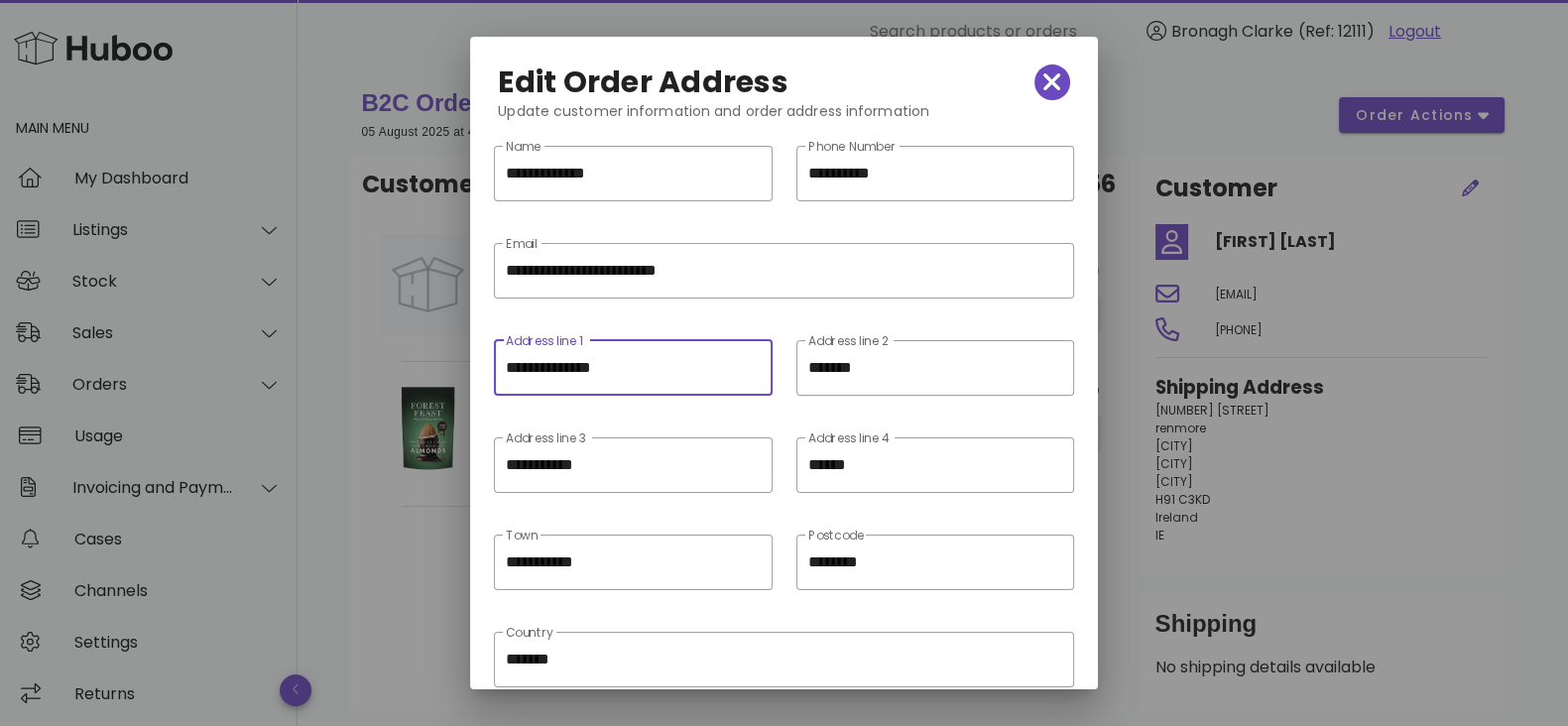 click on "**********" at bounding box center (784, 435) 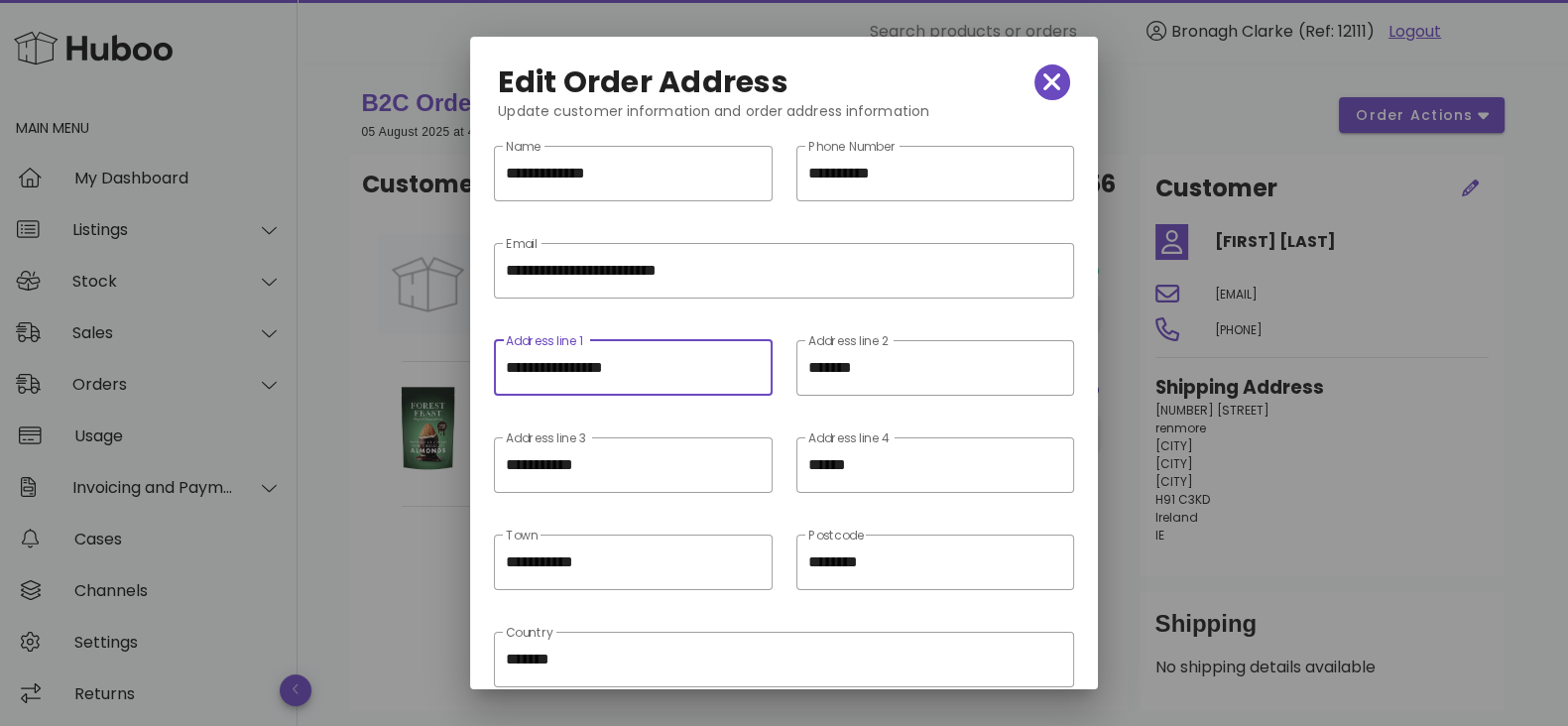type on "**********" 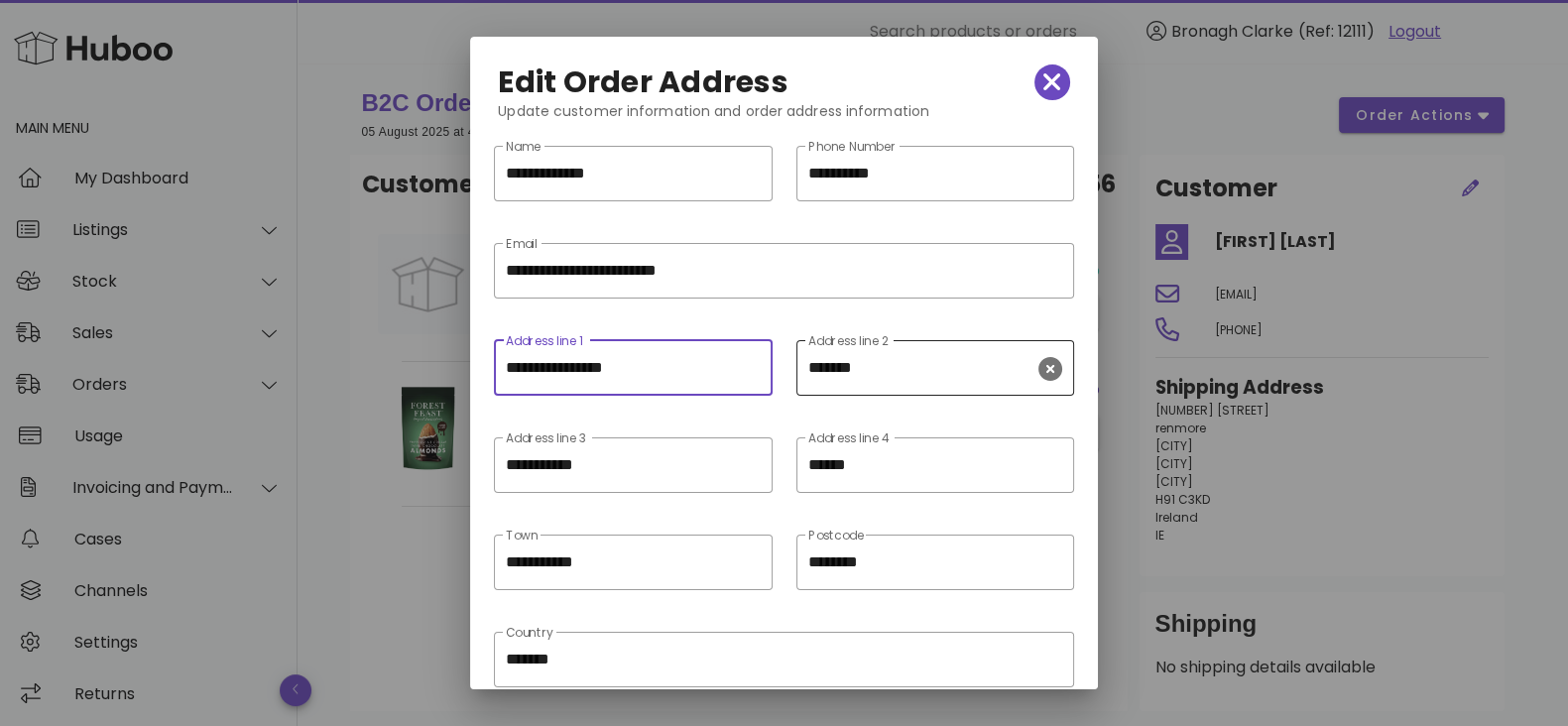 click on "*******" at bounding box center [921, 368] 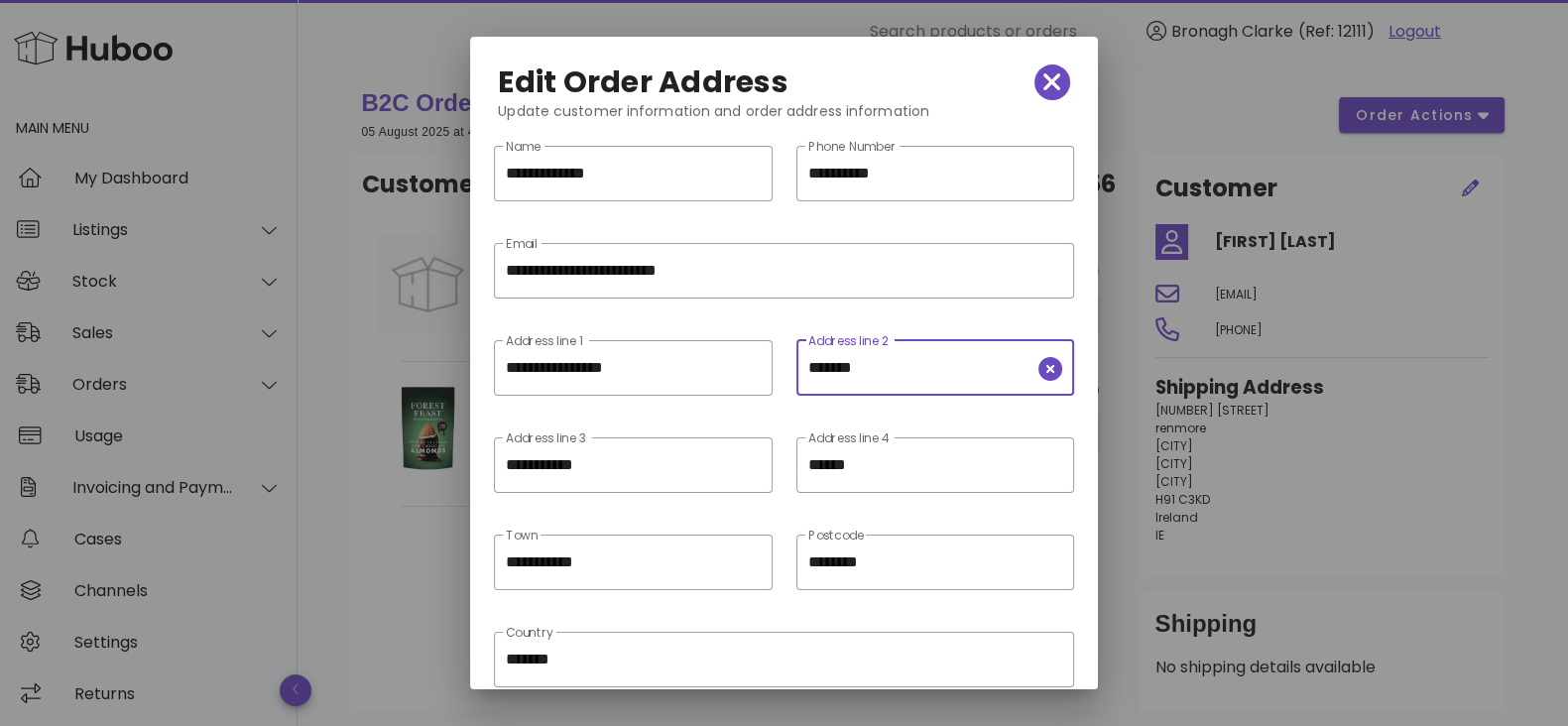 scroll, scrollTop: 0, scrollLeft: 0, axis: both 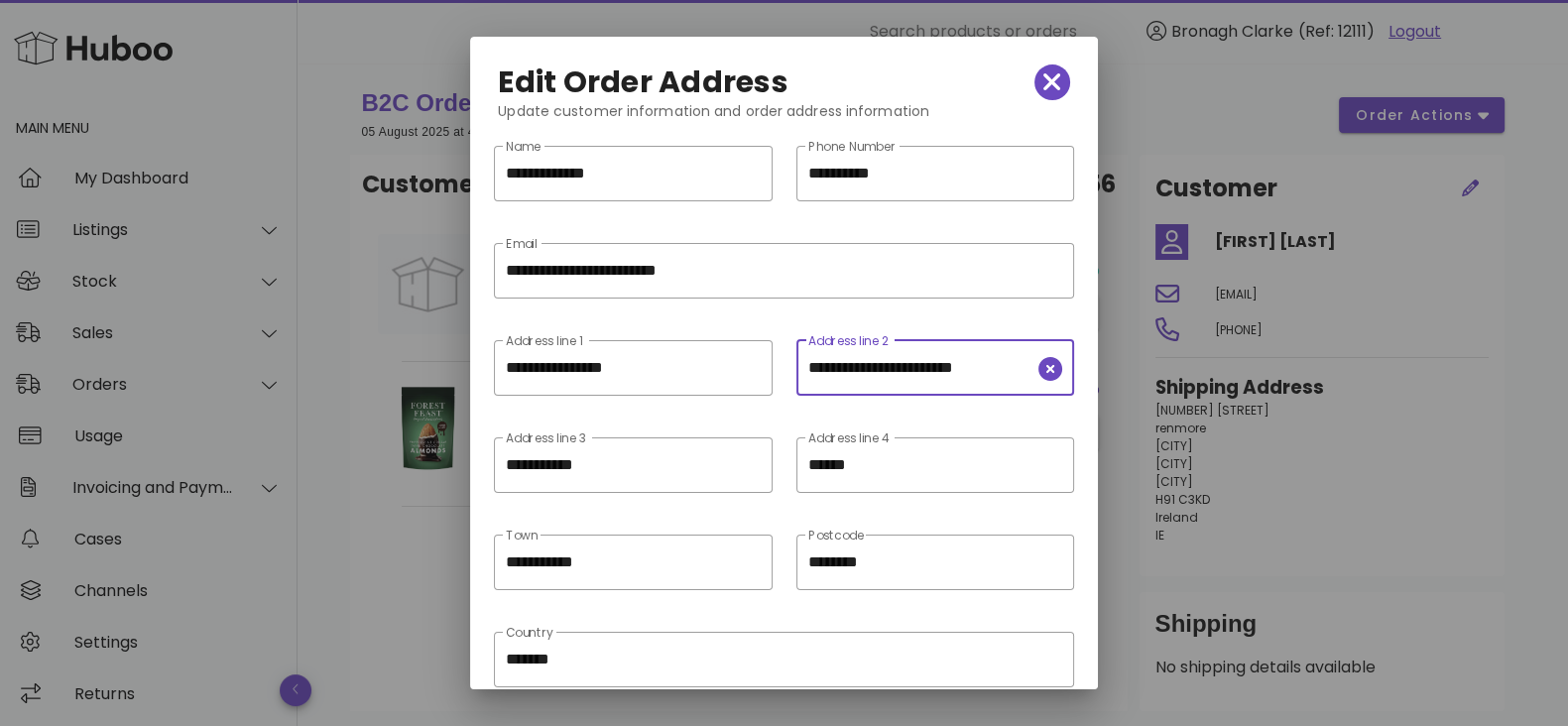 type on "**********" 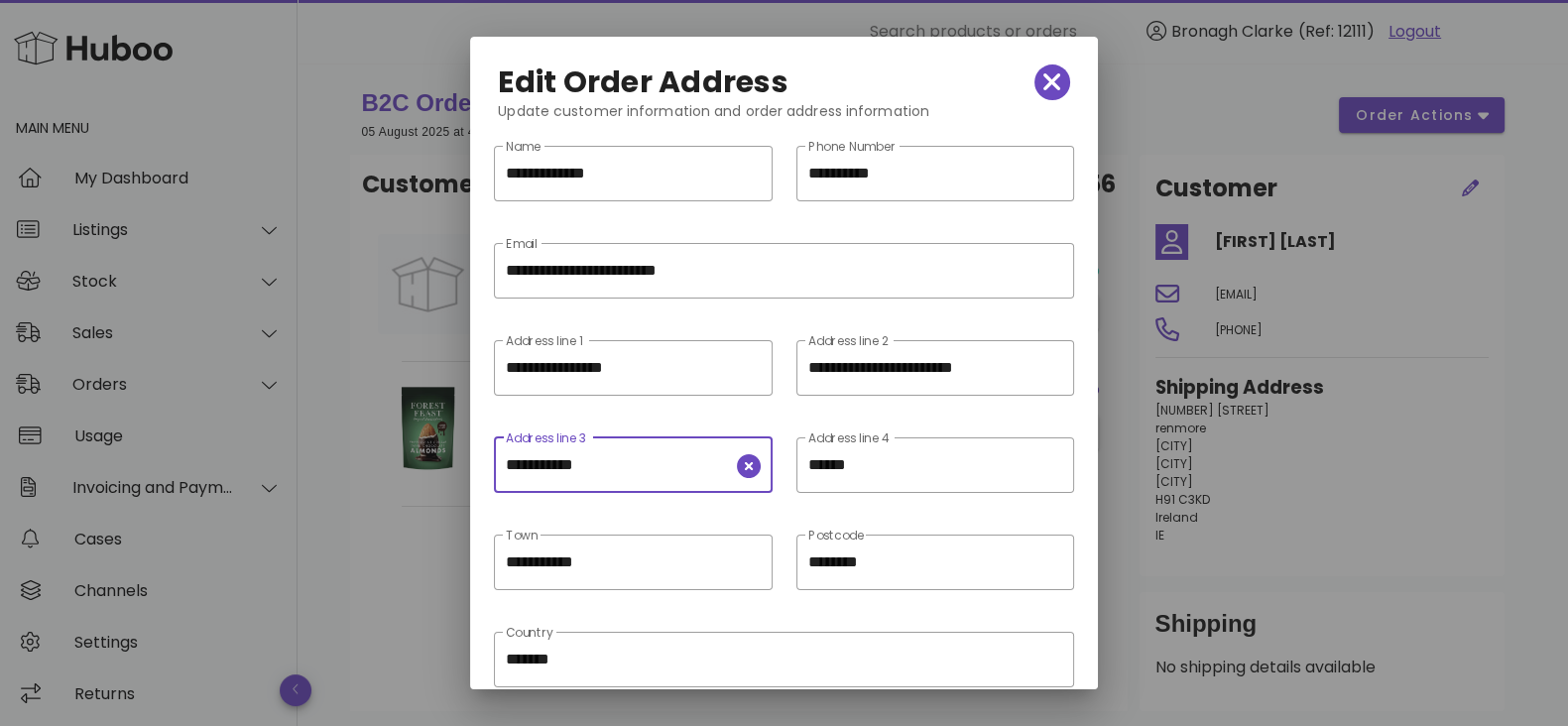 drag, startPoint x: 640, startPoint y: 463, endPoint x: 431, endPoint y: 461, distance: 209.00957 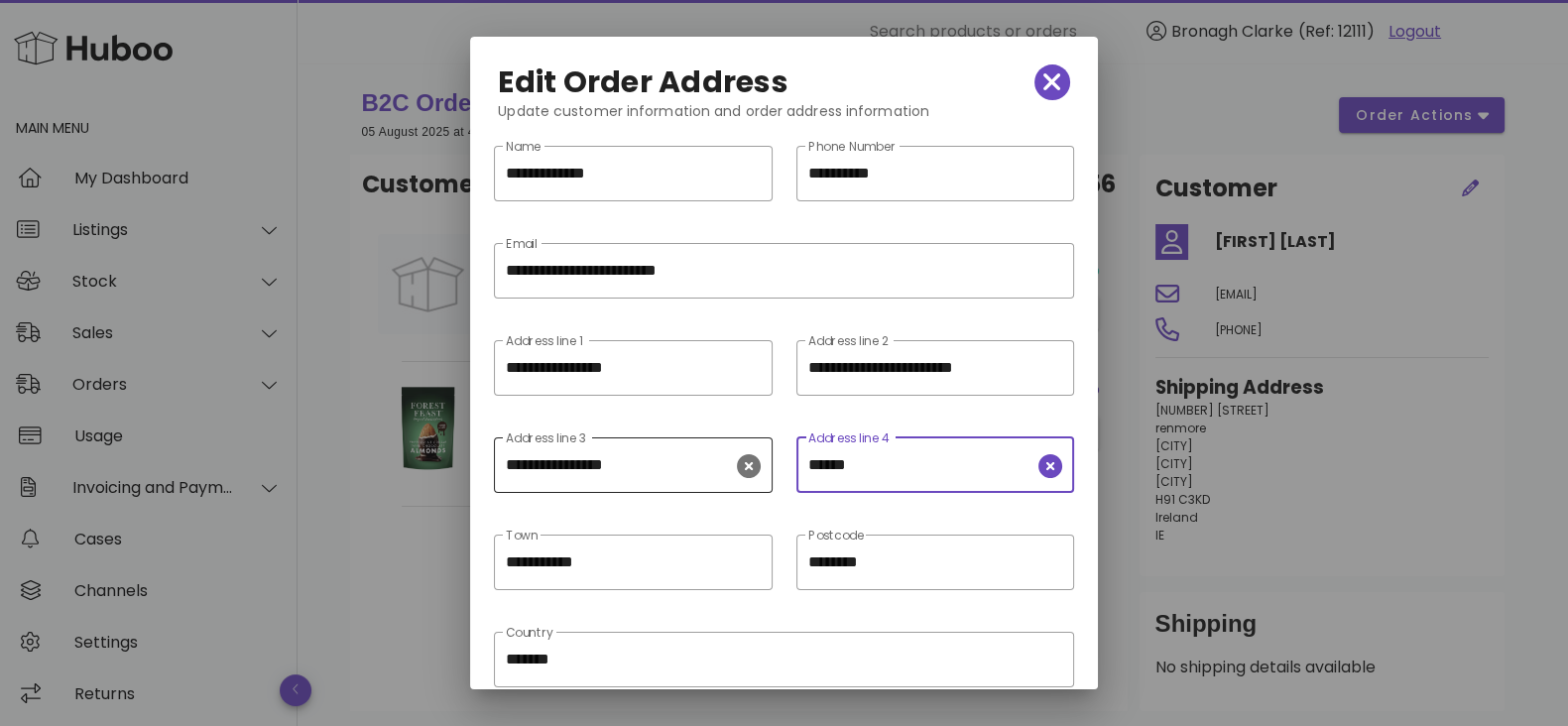 drag, startPoint x: 949, startPoint y: 465, endPoint x: 759, endPoint y: 472, distance: 190.1289 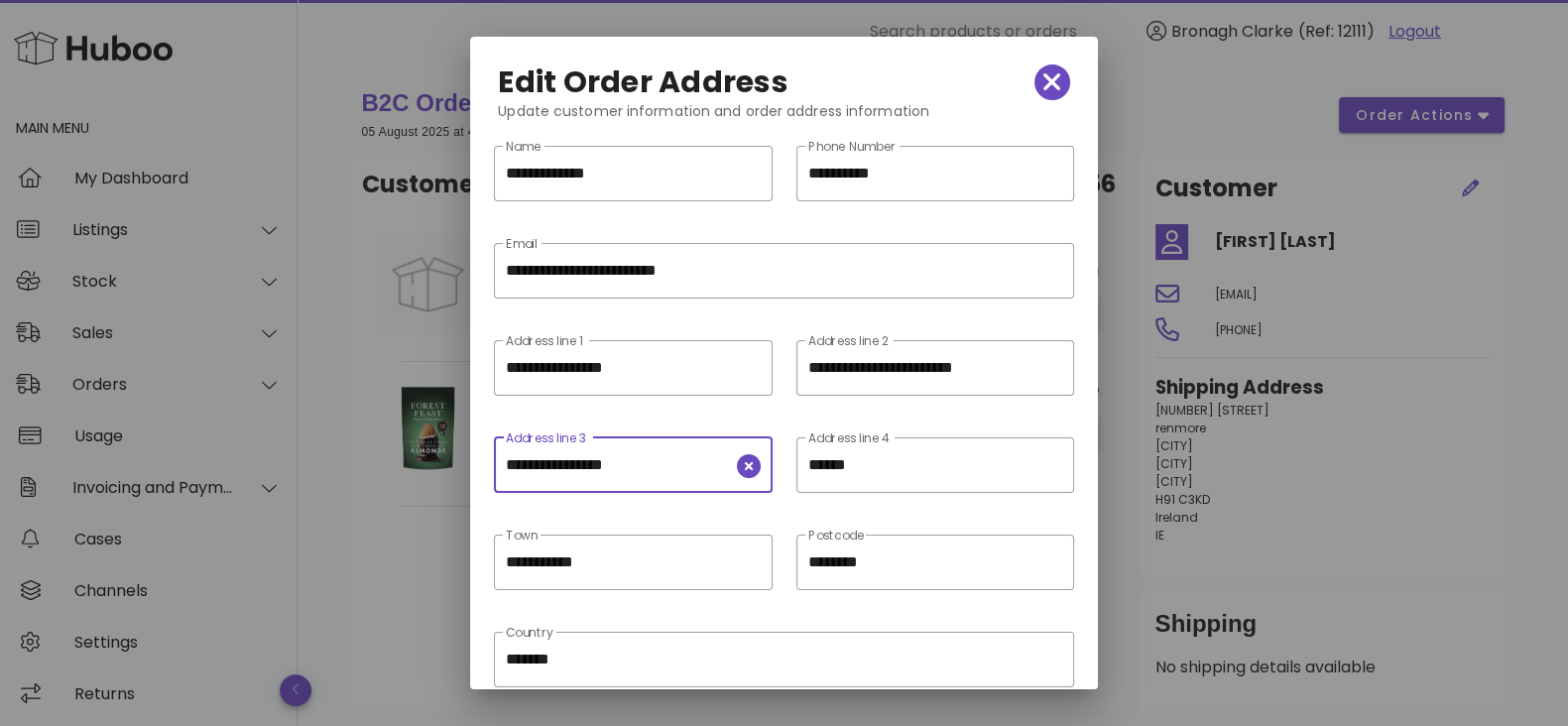 scroll, scrollTop: 0, scrollLeft: 0, axis: both 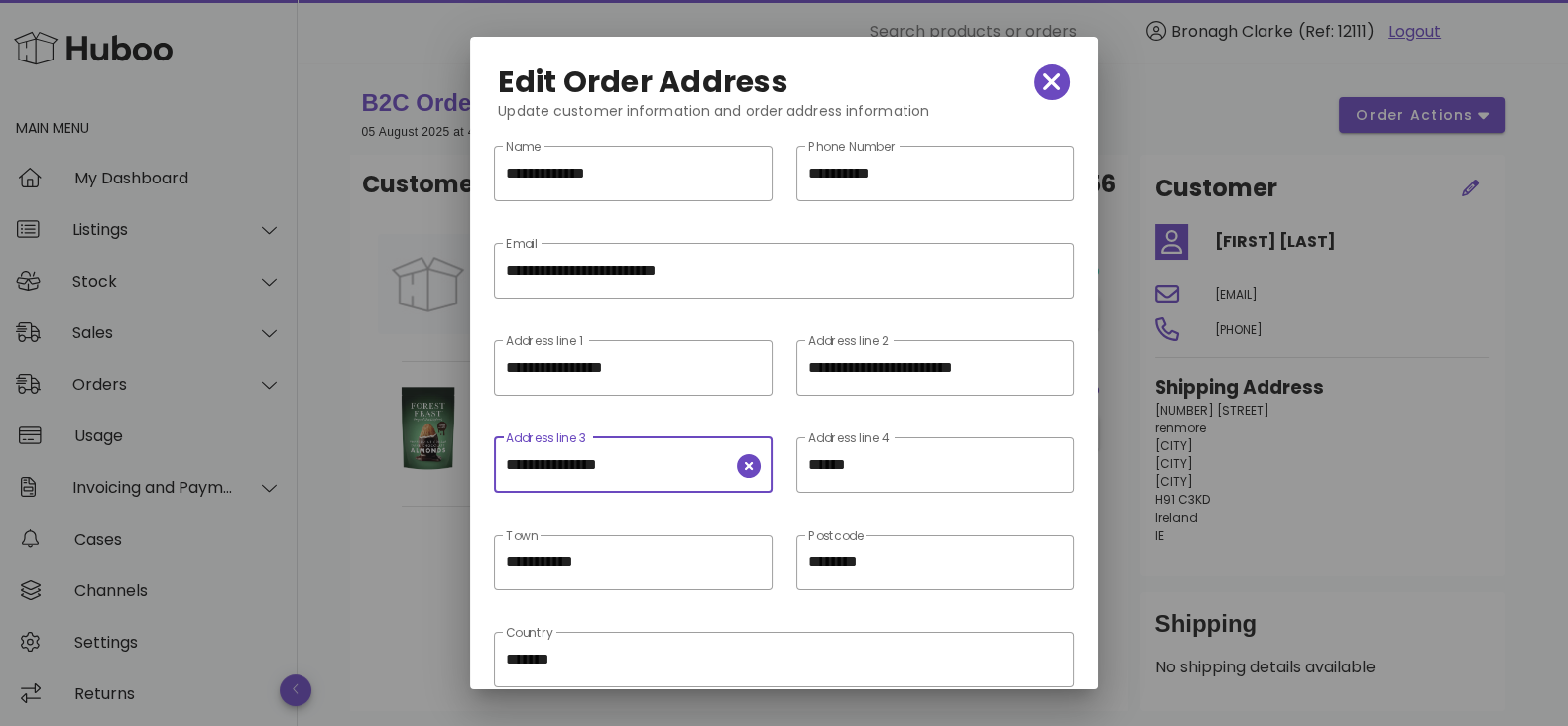 drag, startPoint x: 563, startPoint y: 475, endPoint x: 393, endPoint y: 473, distance: 170.01176 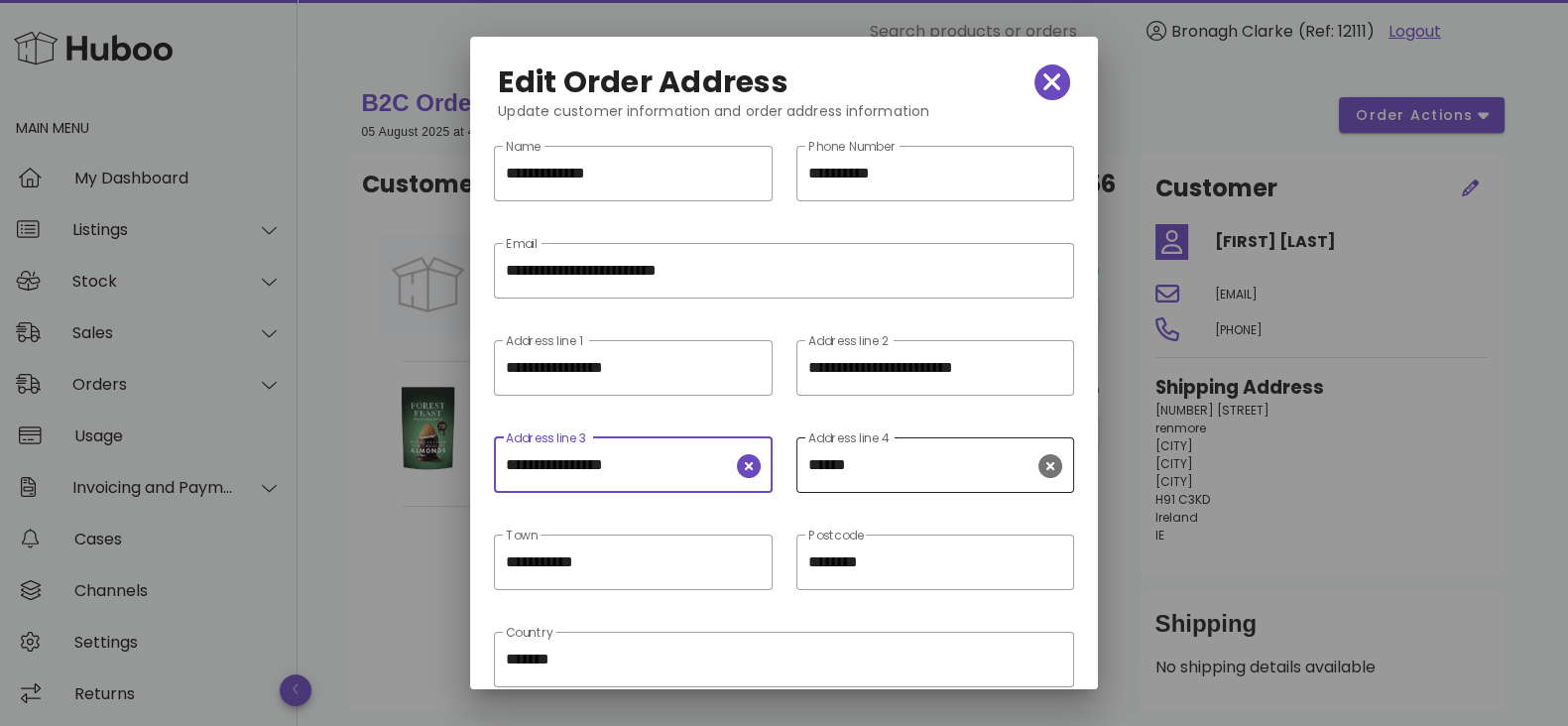 click on "******" at bounding box center (916, 465) 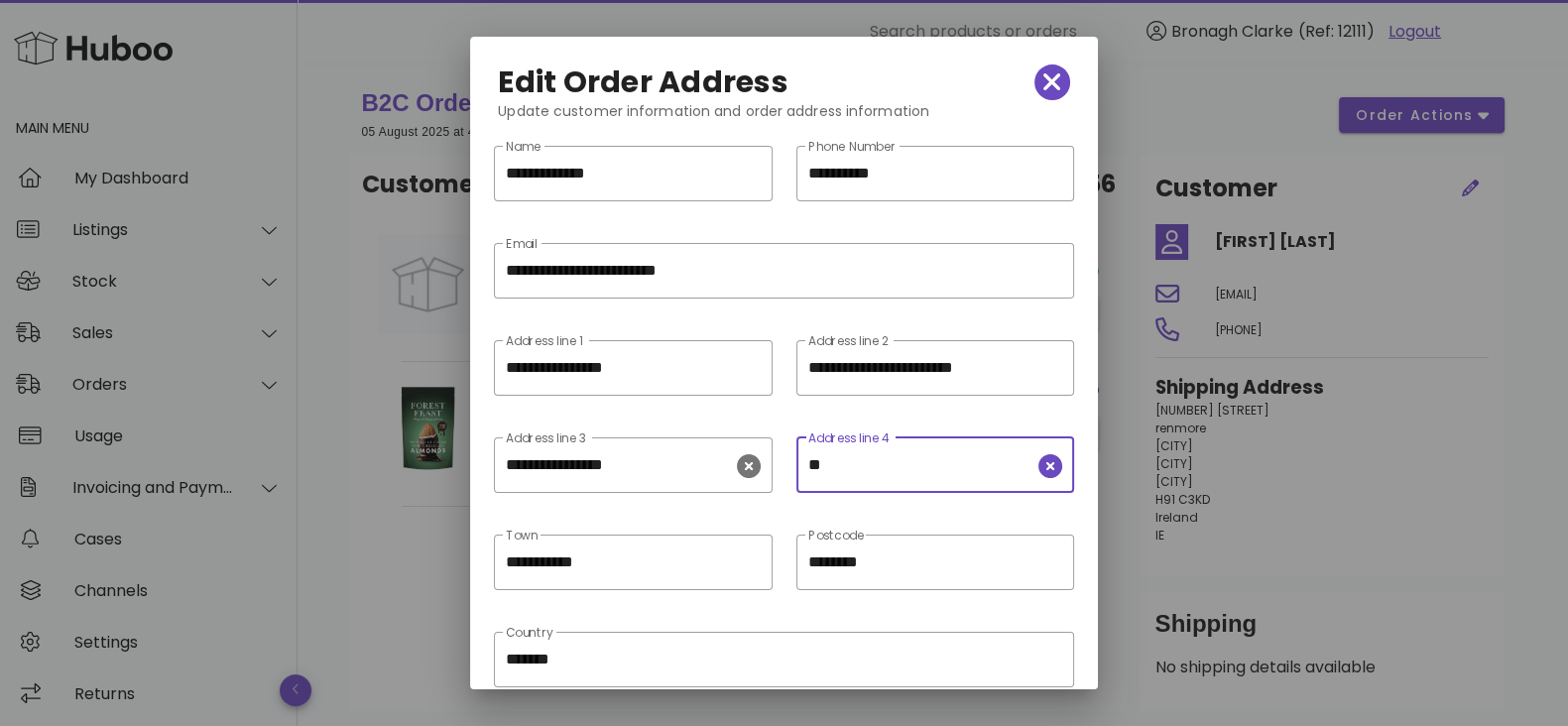 type on "*" 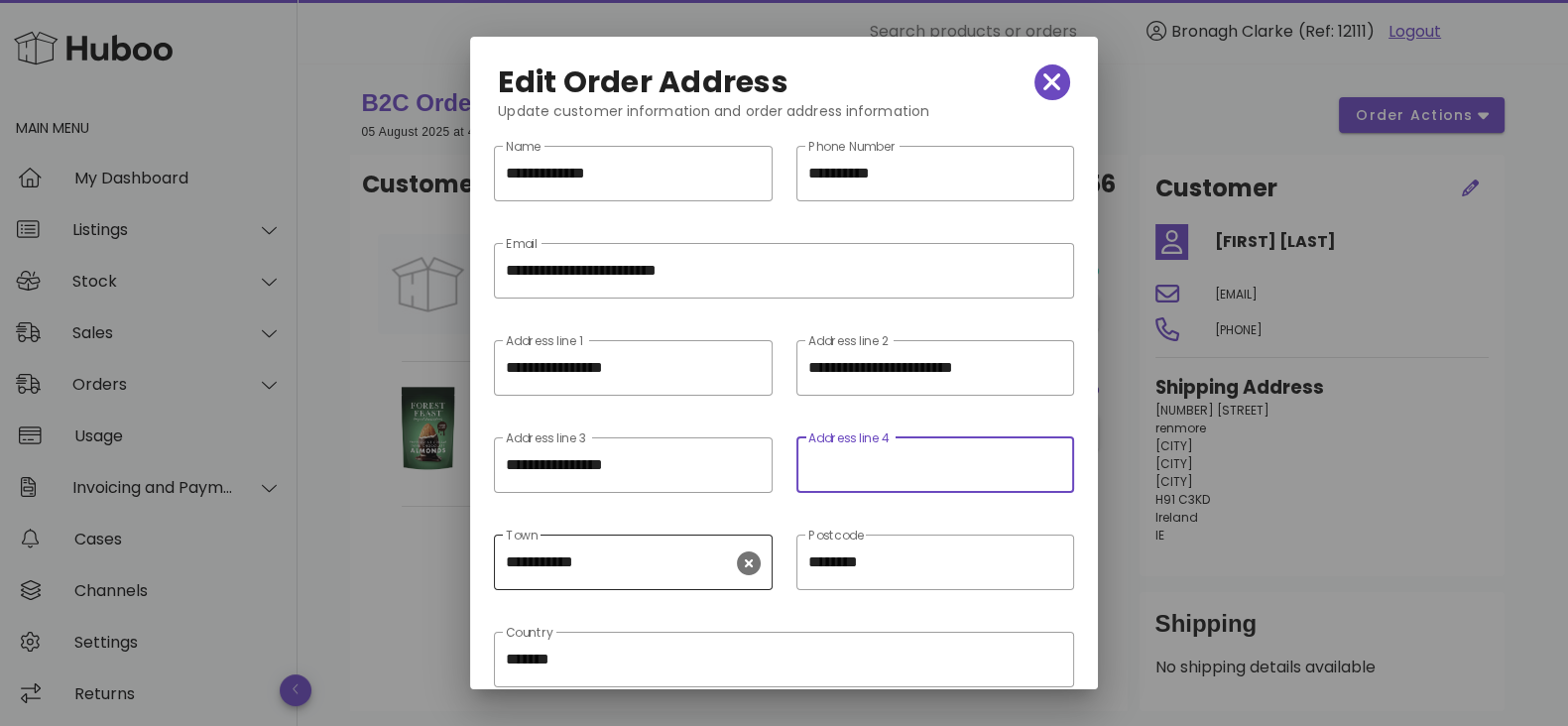 type 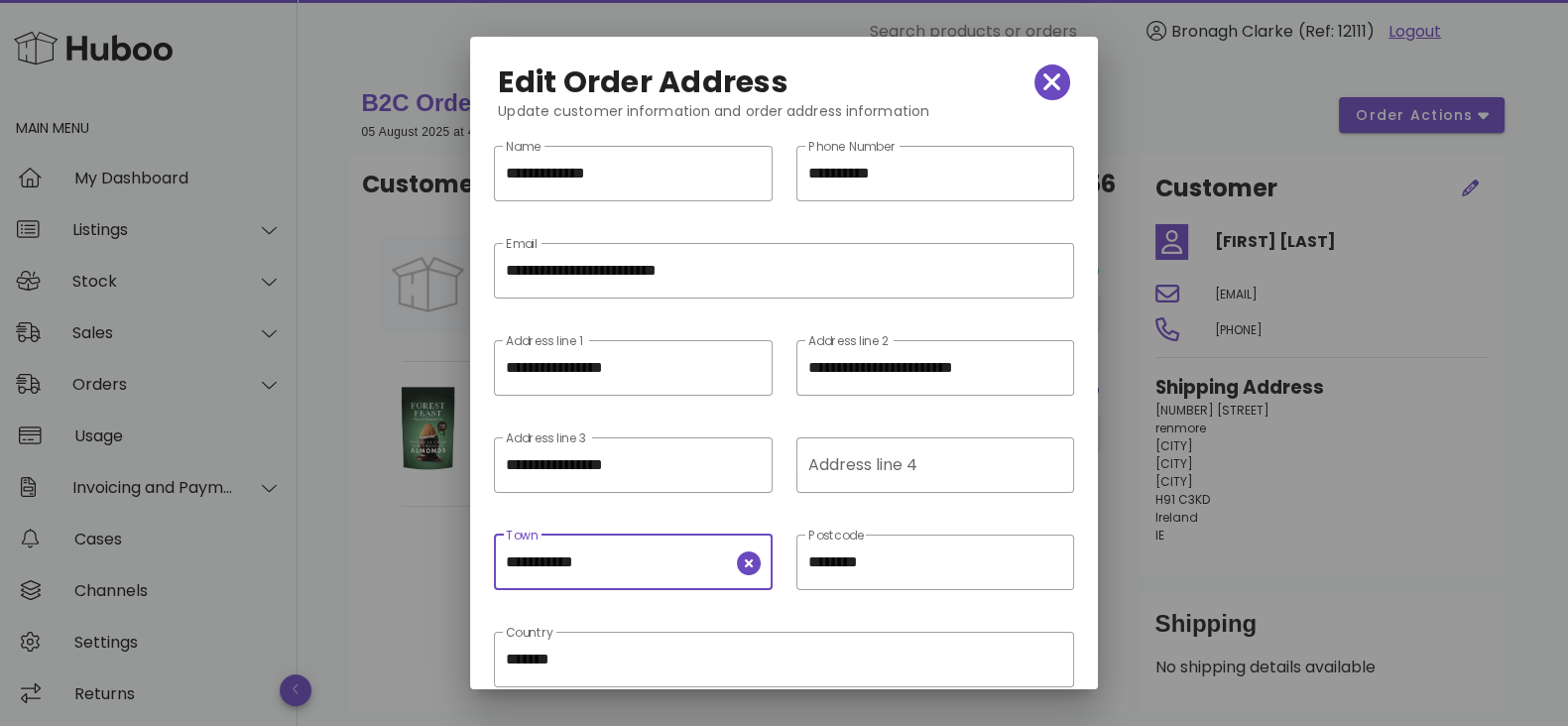 drag, startPoint x: 494, startPoint y: 559, endPoint x: 445, endPoint y: 559, distance: 49 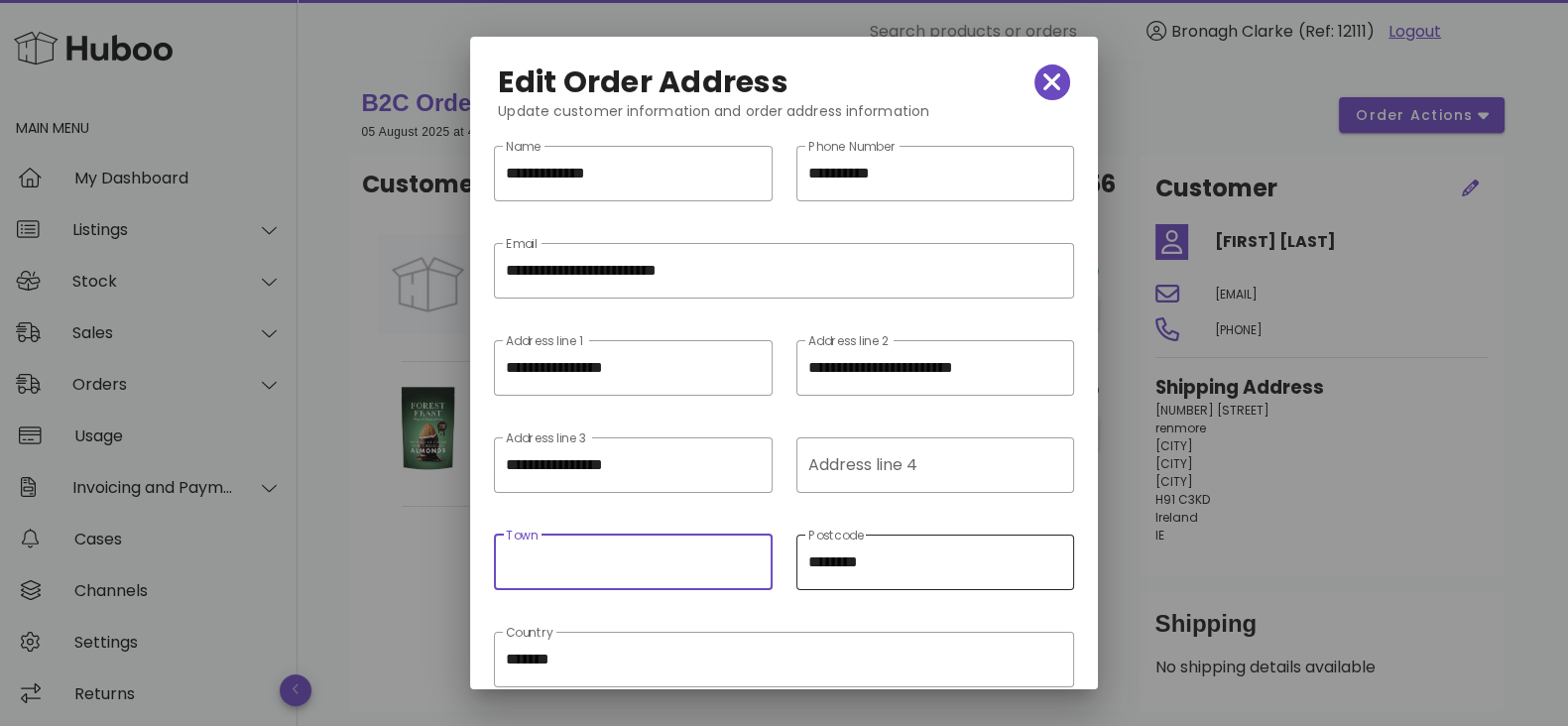 type 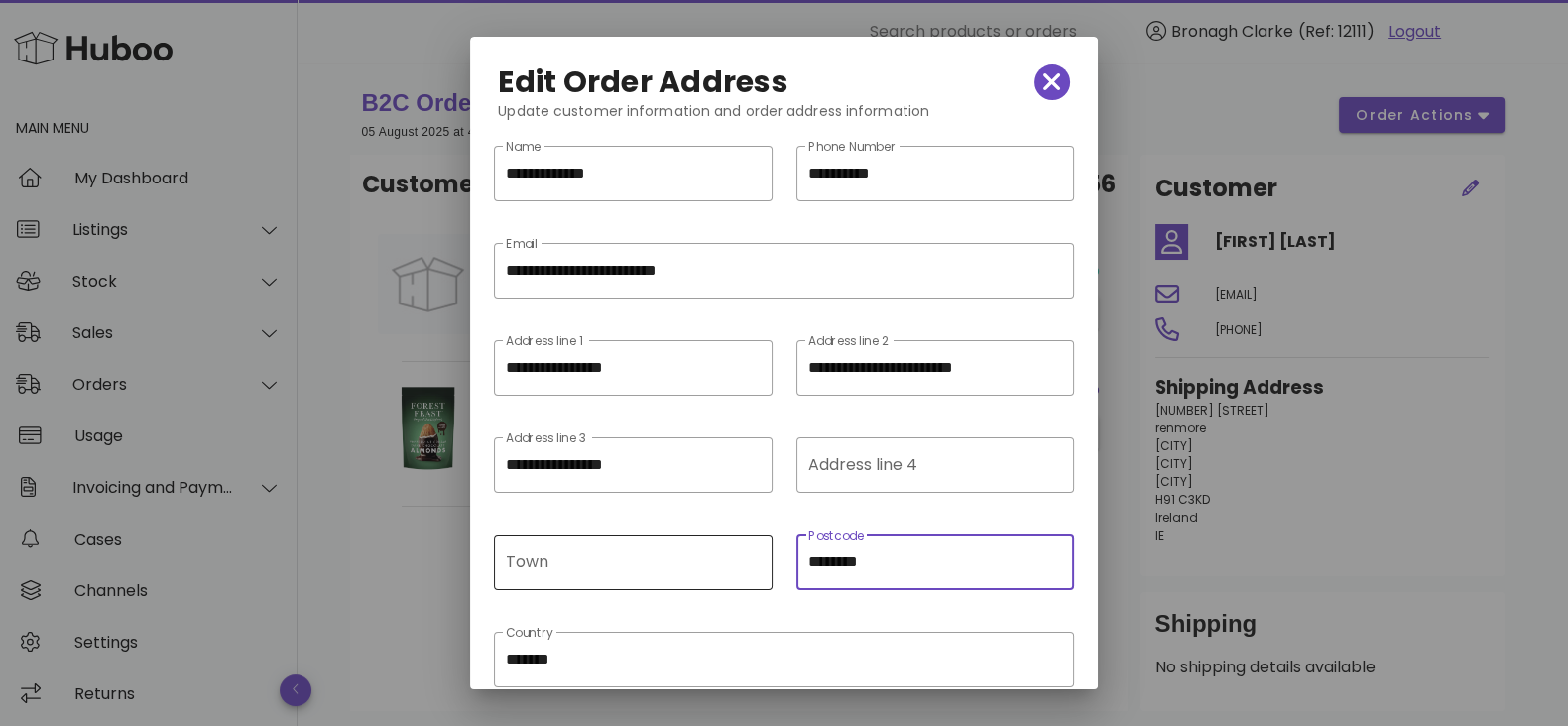 drag, startPoint x: 921, startPoint y: 562, endPoint x: 719, endPoint y: 562, distance: 202 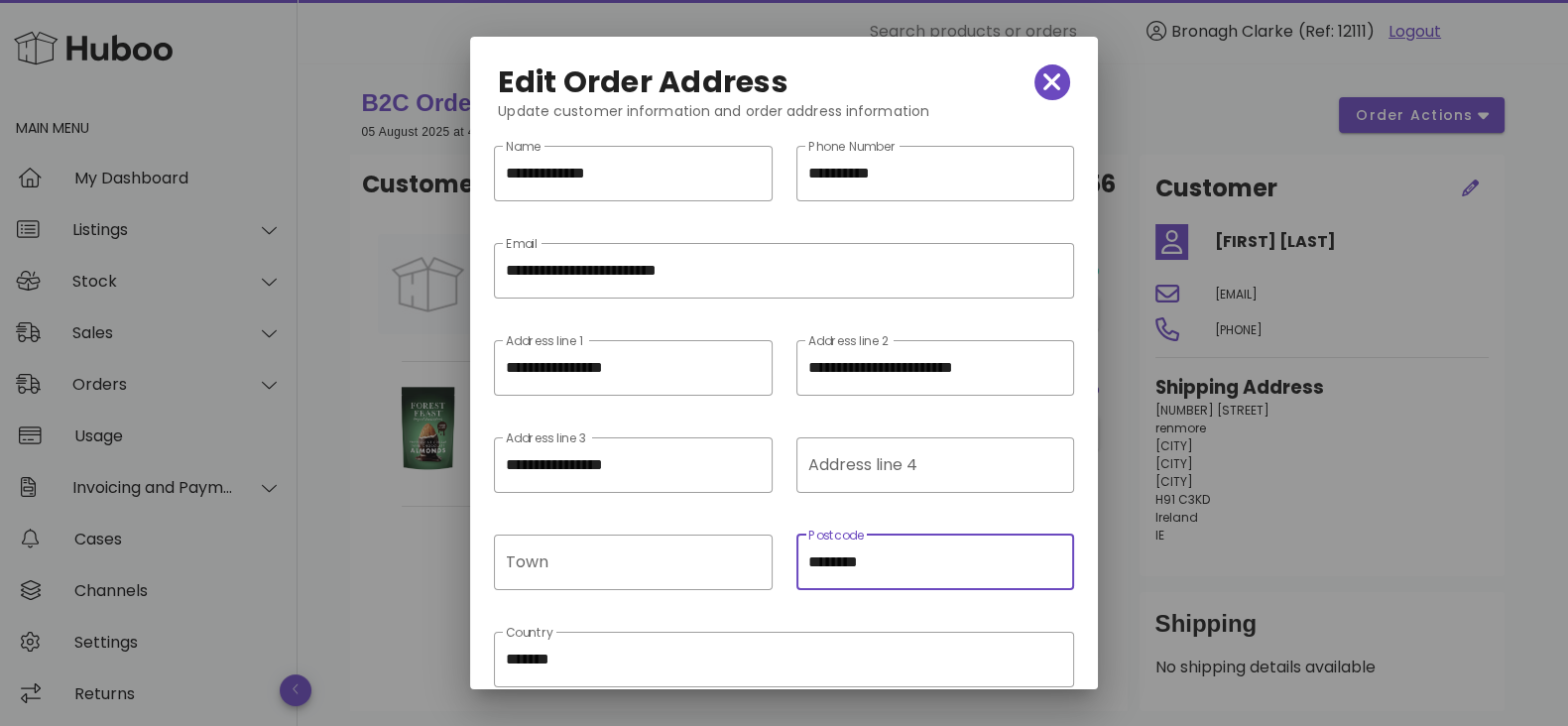 drag, startPoint x: 900, startPoint y: 568, endPoint x: 795, endPoint y: 569, distance: 105.00476 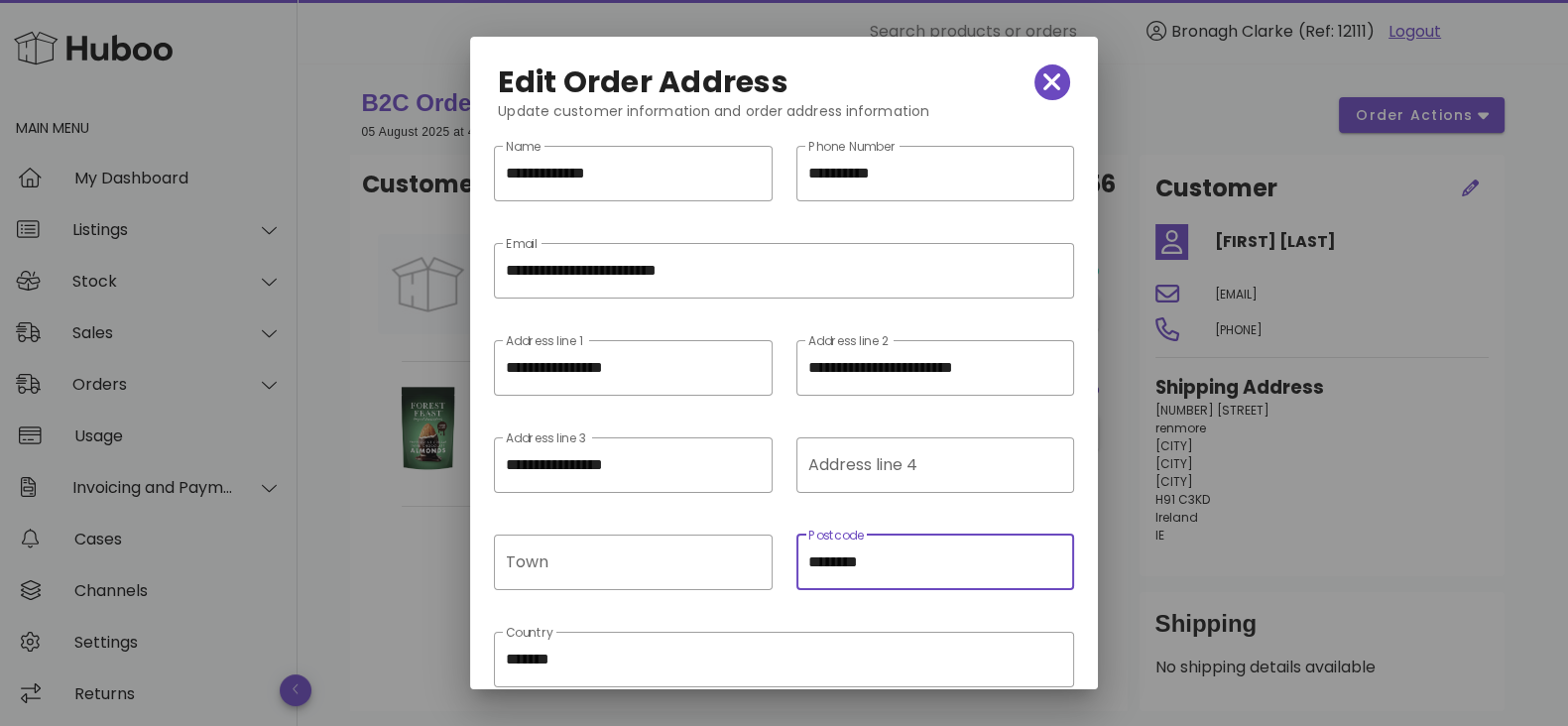 scroll, scrollTop: 0, scrollLeft: 0, axis: both 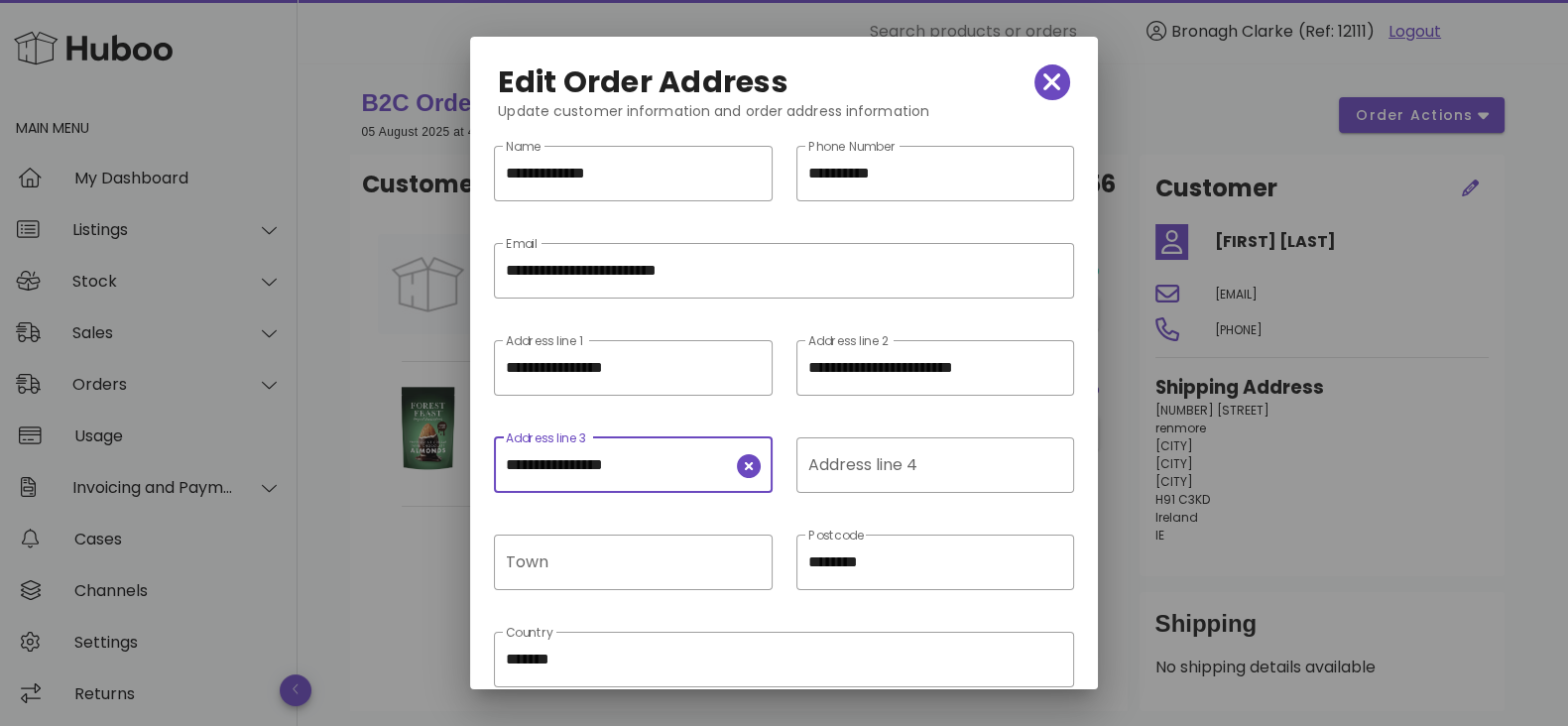 drag, startPoint x: 651, startPoint y: 460, endPoint x: 475, endPoint y: 460, distance: 176 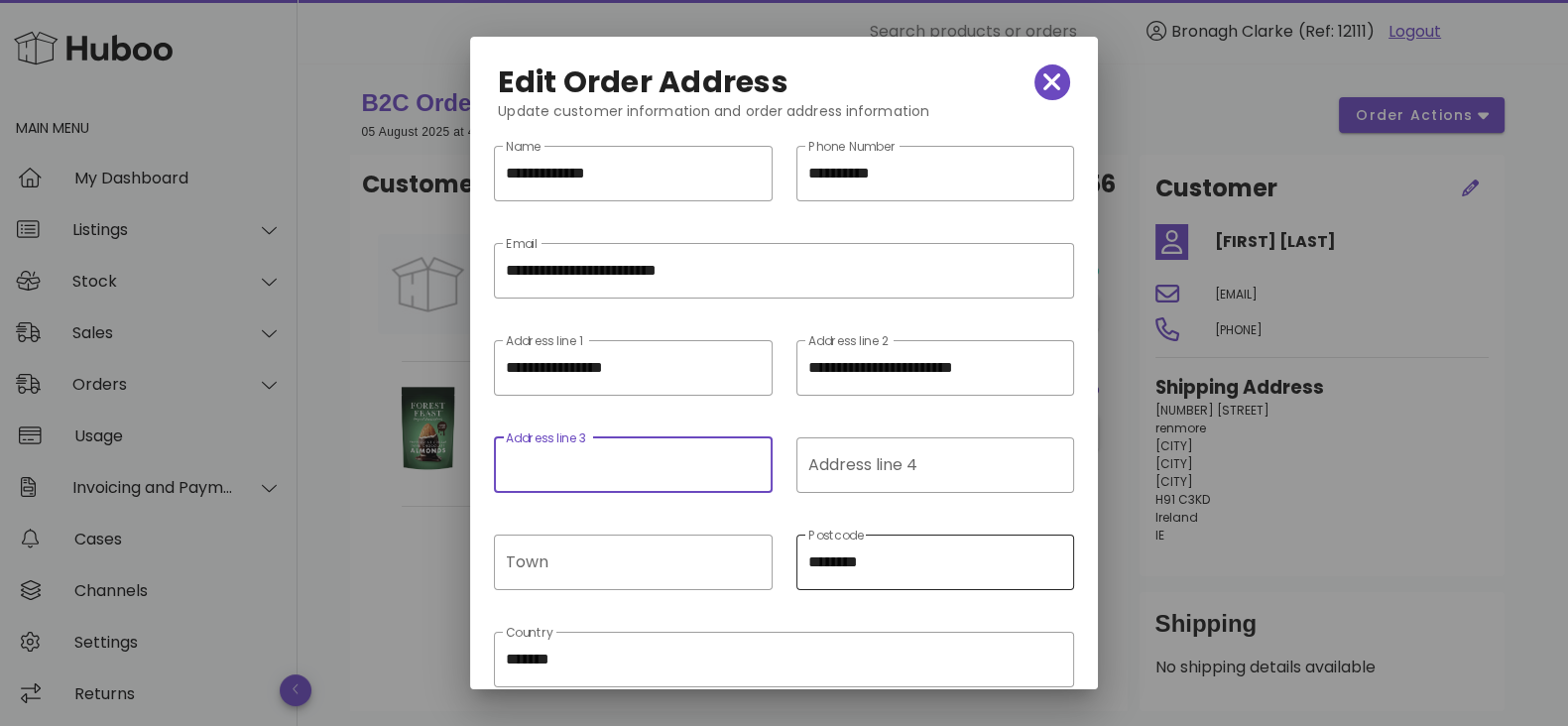 type 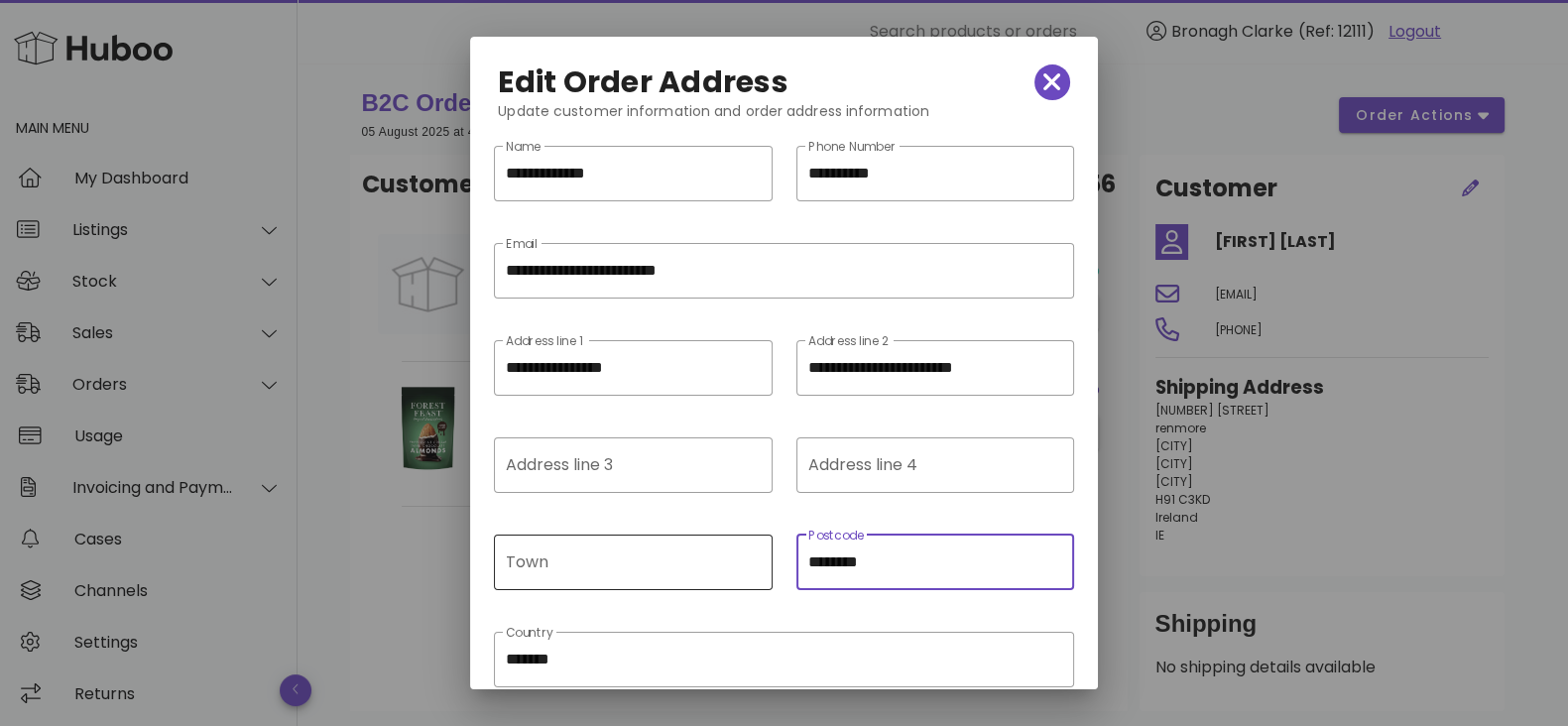scroll, scrollTop: 0, scrollLeft: 0, axis: both 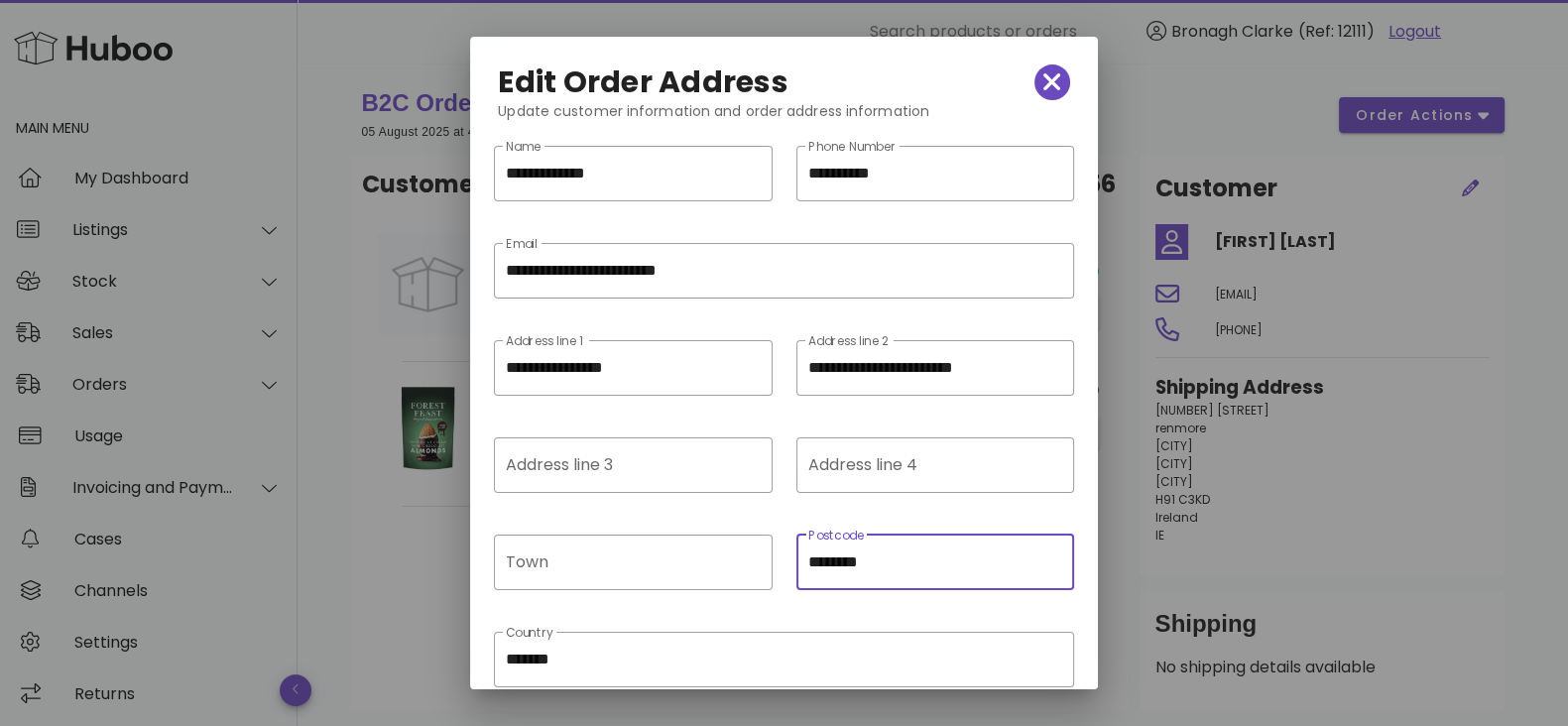 paste on "********" 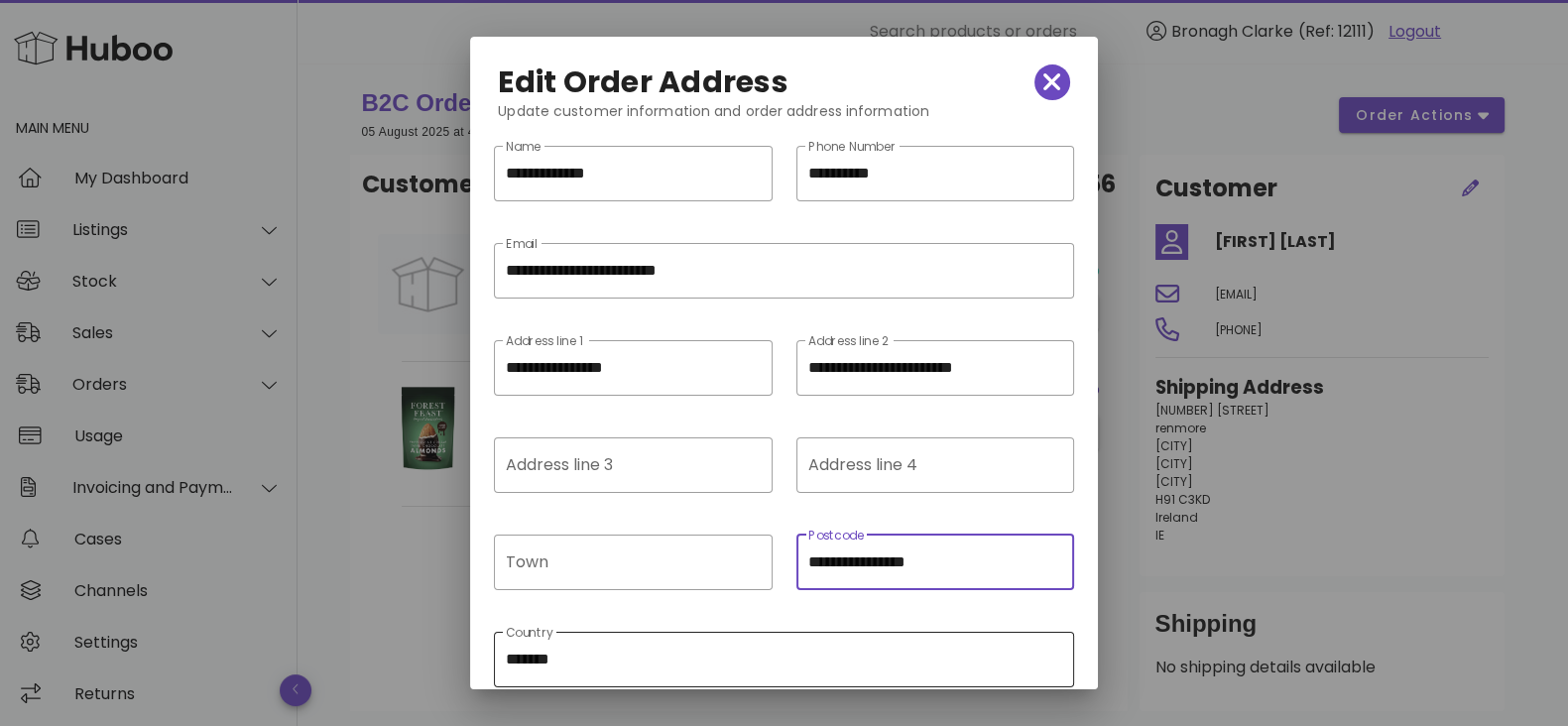 type on "**********" 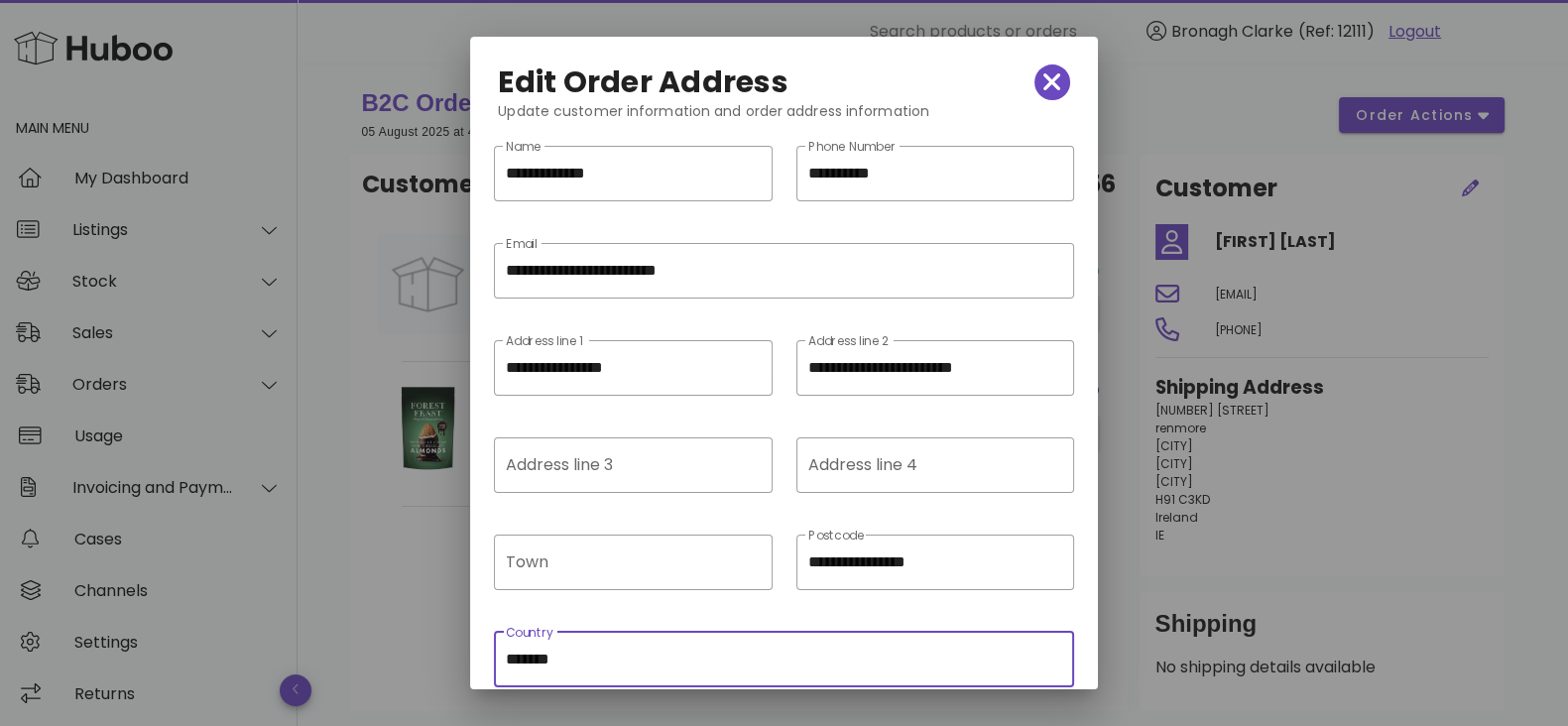drag, startPoint x: 615, startPoint y: 651, endPoint x: 507, endPoint y: 657, distance: 108.166538 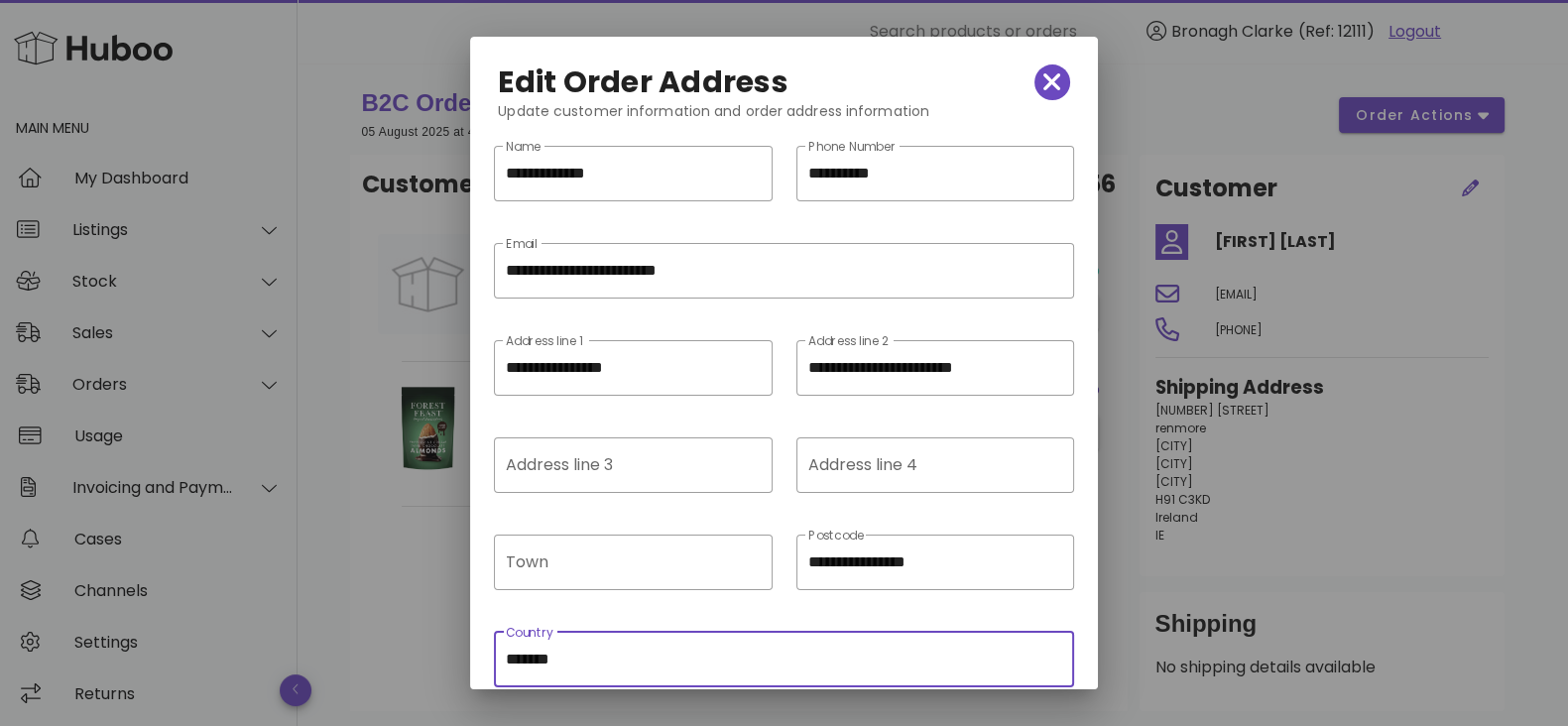 scroll, scrollTop: 94, scrollLeft: 0, axis: vertical 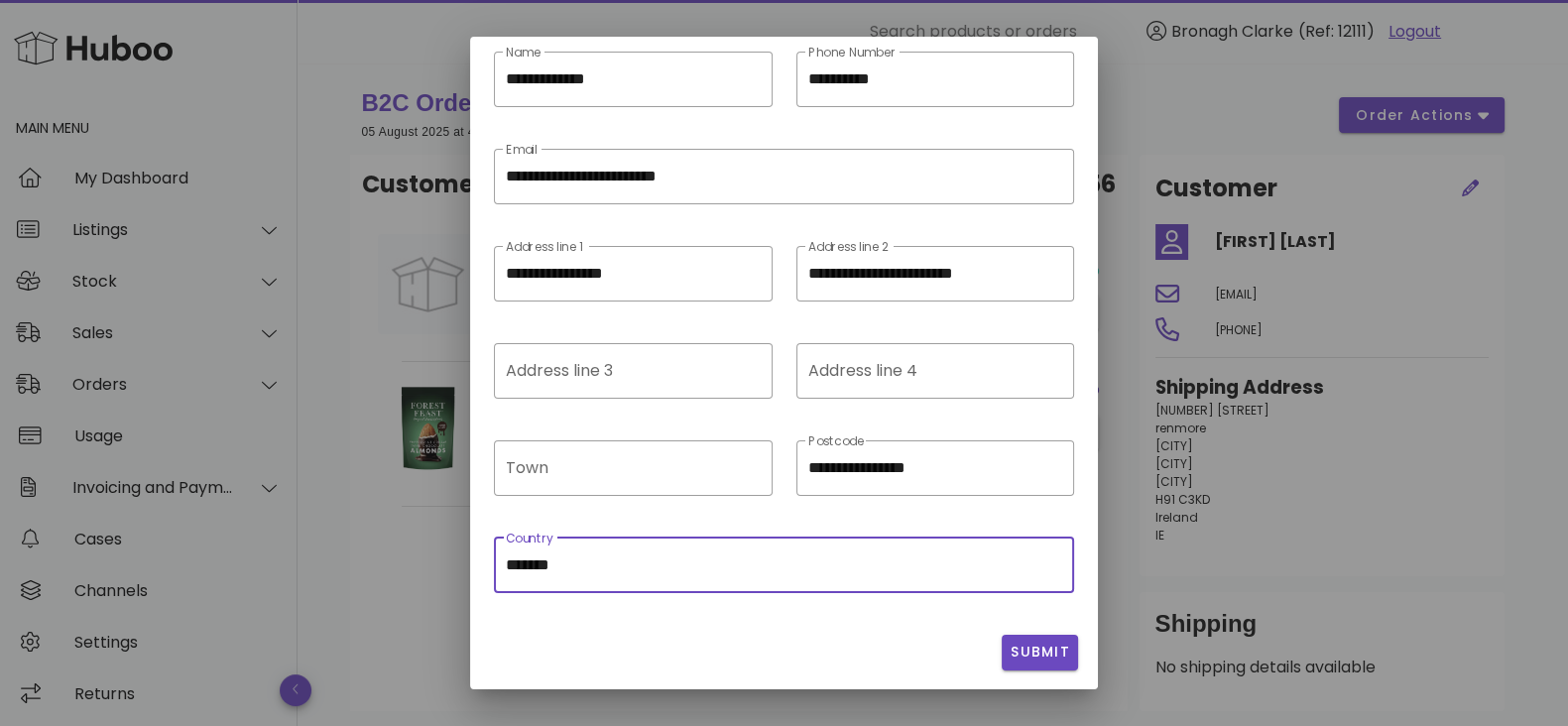 click on "*******" at bounding box center (784, 565) 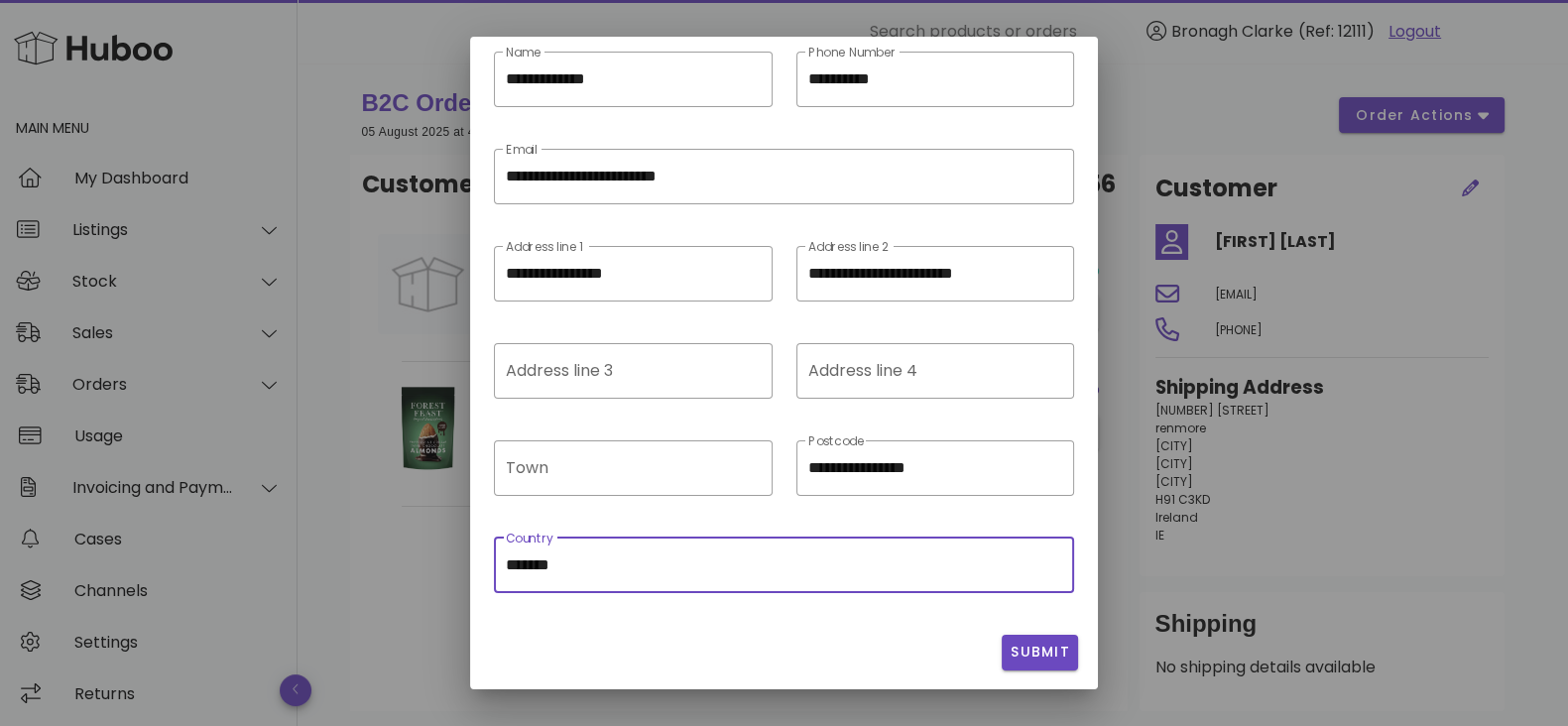click on "*******" at bounding box center [784, 565] 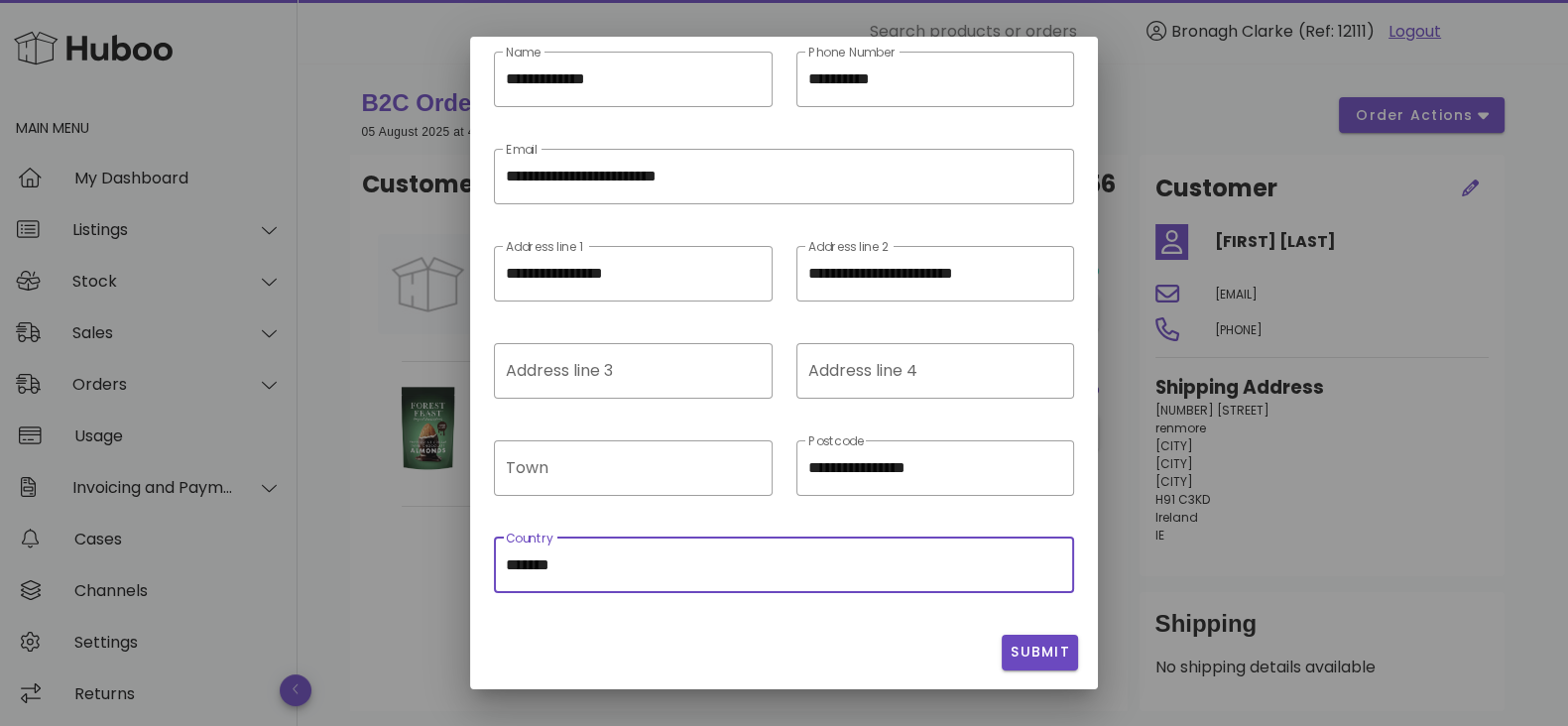 drag, startPoint x: 643, startPoint y: 559, endPoint x: 491, endPoint y: 562, distance: 152.0296 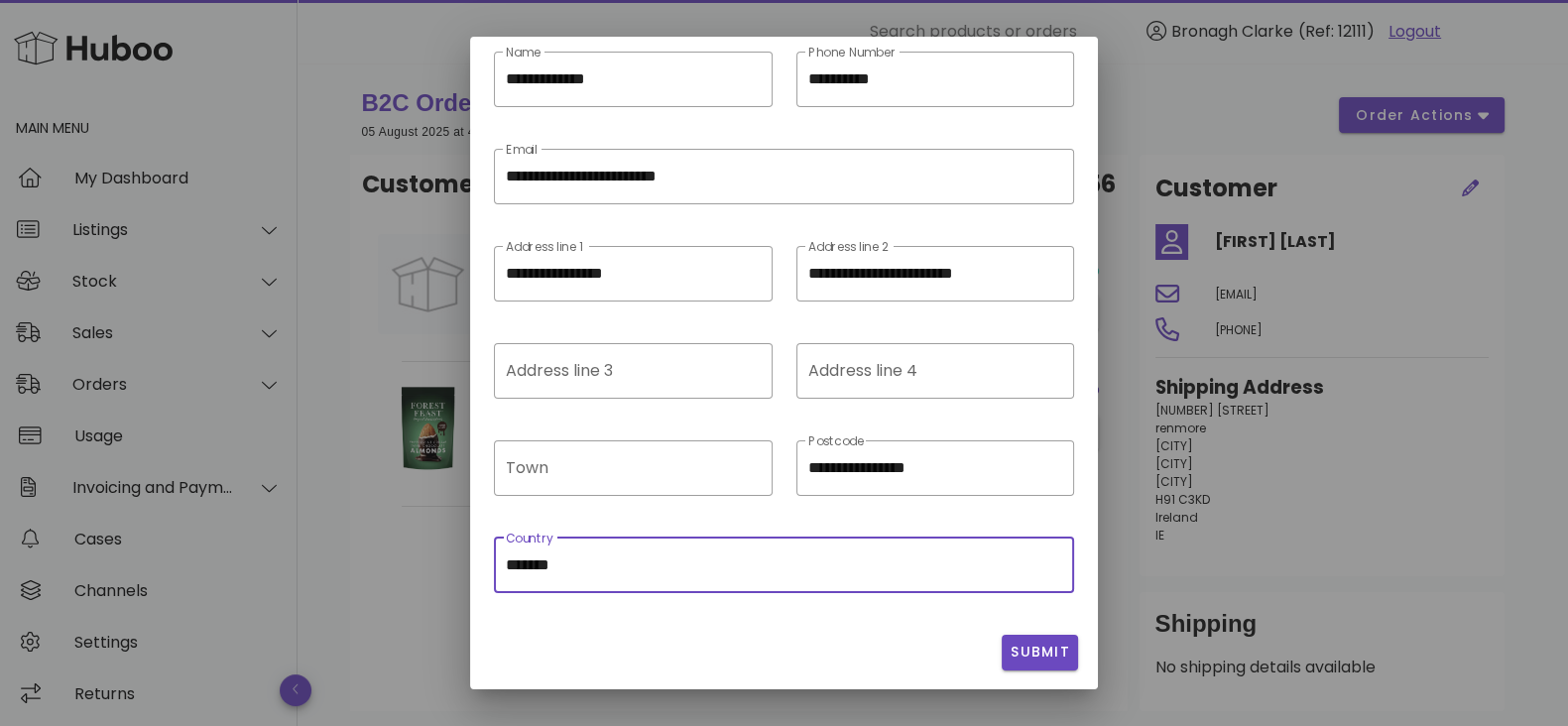click on "​ Country *******" at bounding box center [784, 578] 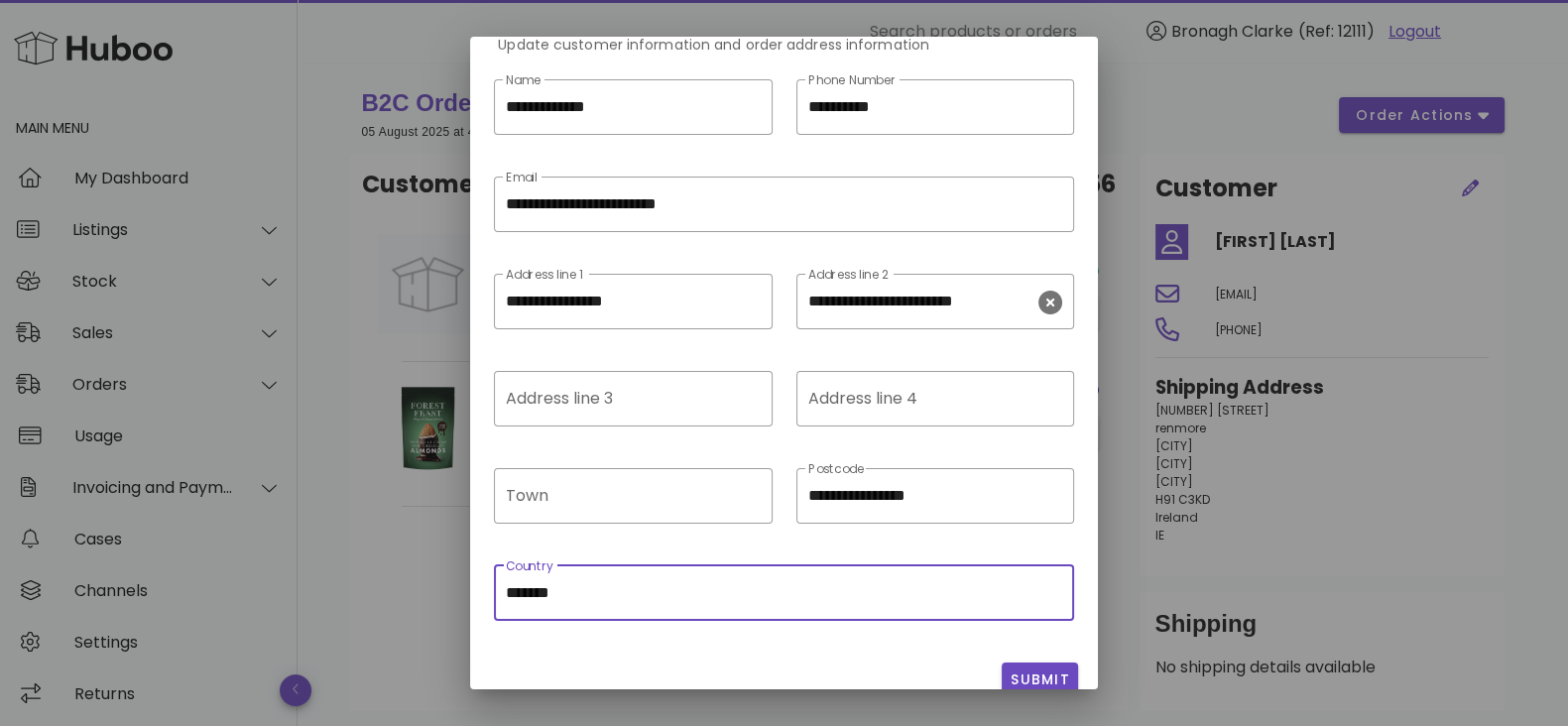 scroll, scrollTop: 94, scrollLeft: 0, axis: vertical 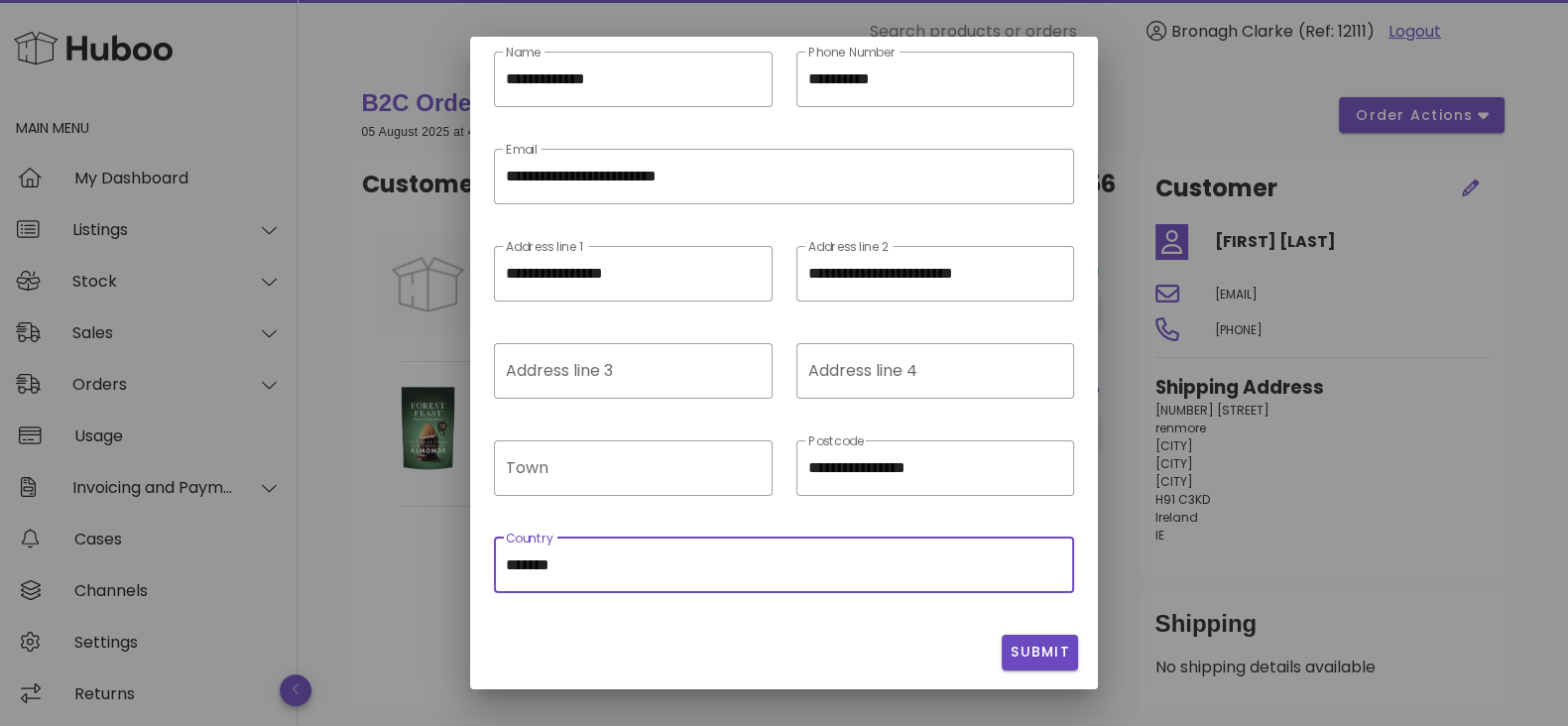 click on "*******" at bounding box center [784, 565] 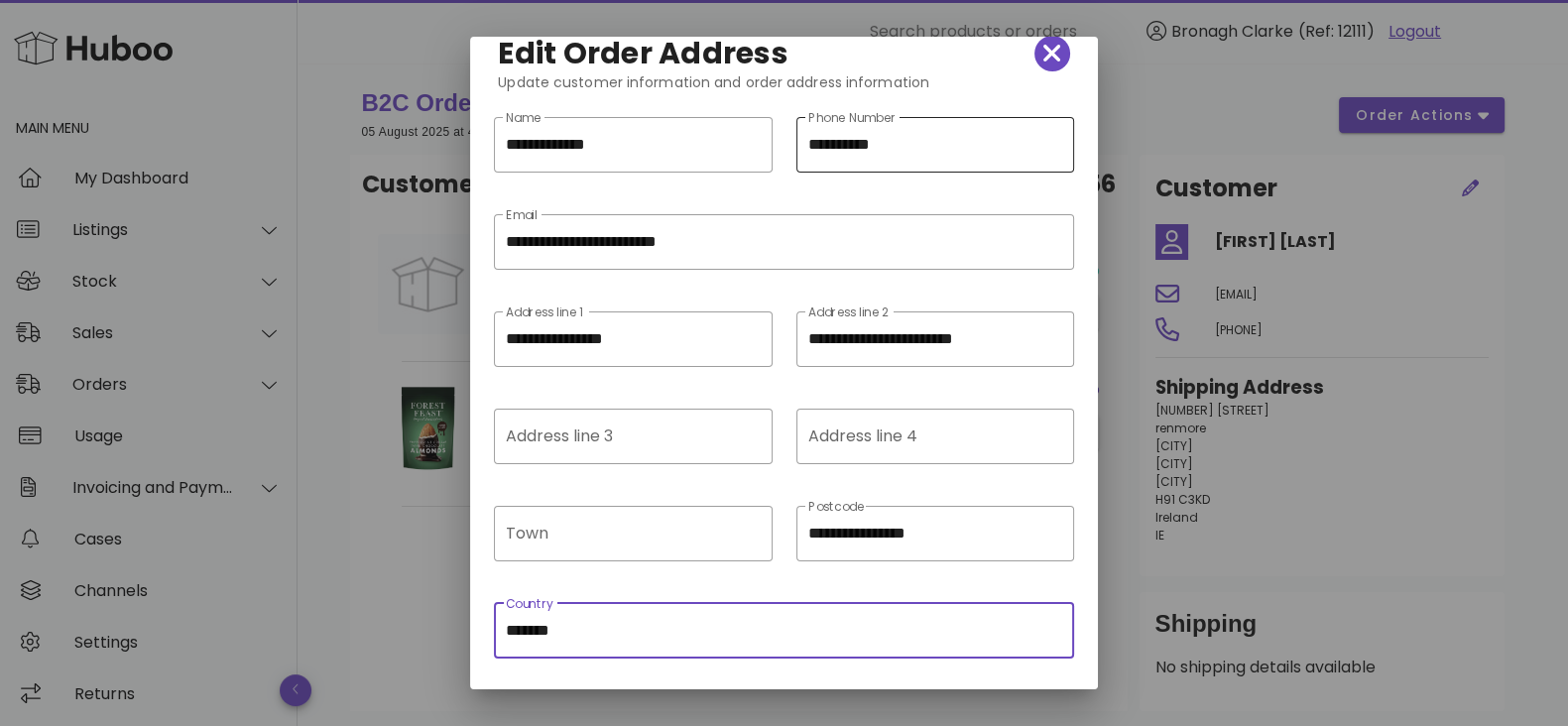 scroll, scrollTop: 0, scrollLeft: 0, axis: both 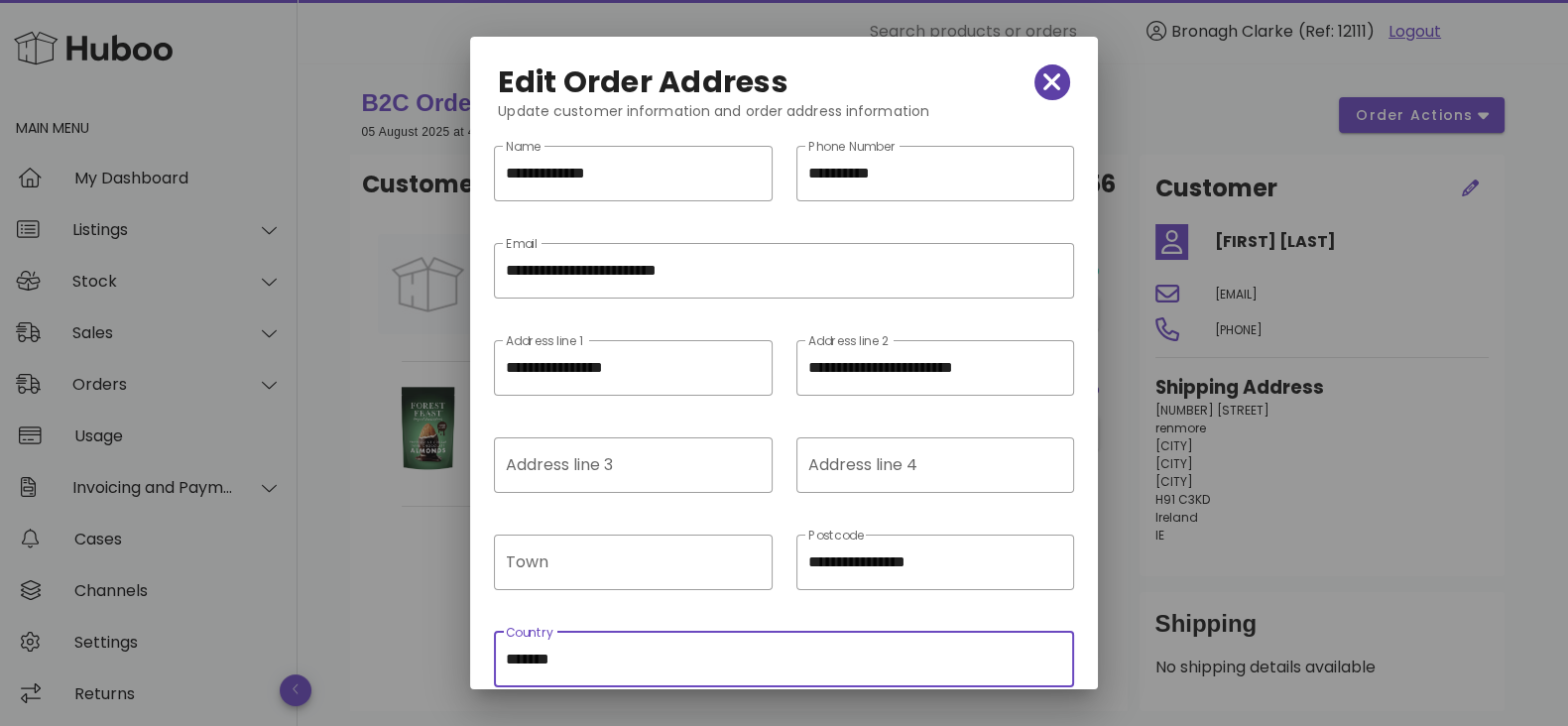 click 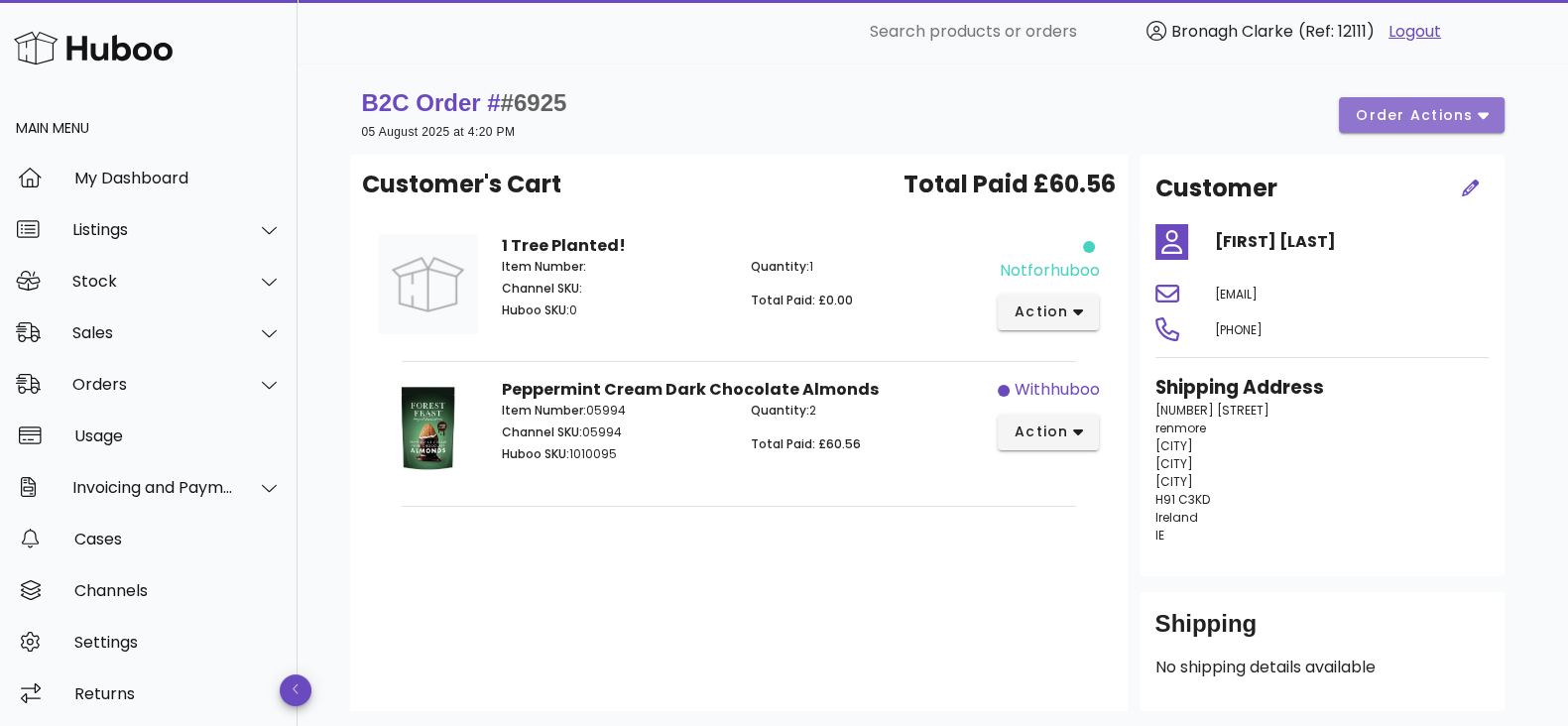 click on "order actions" at bounding box center (1414, 115) 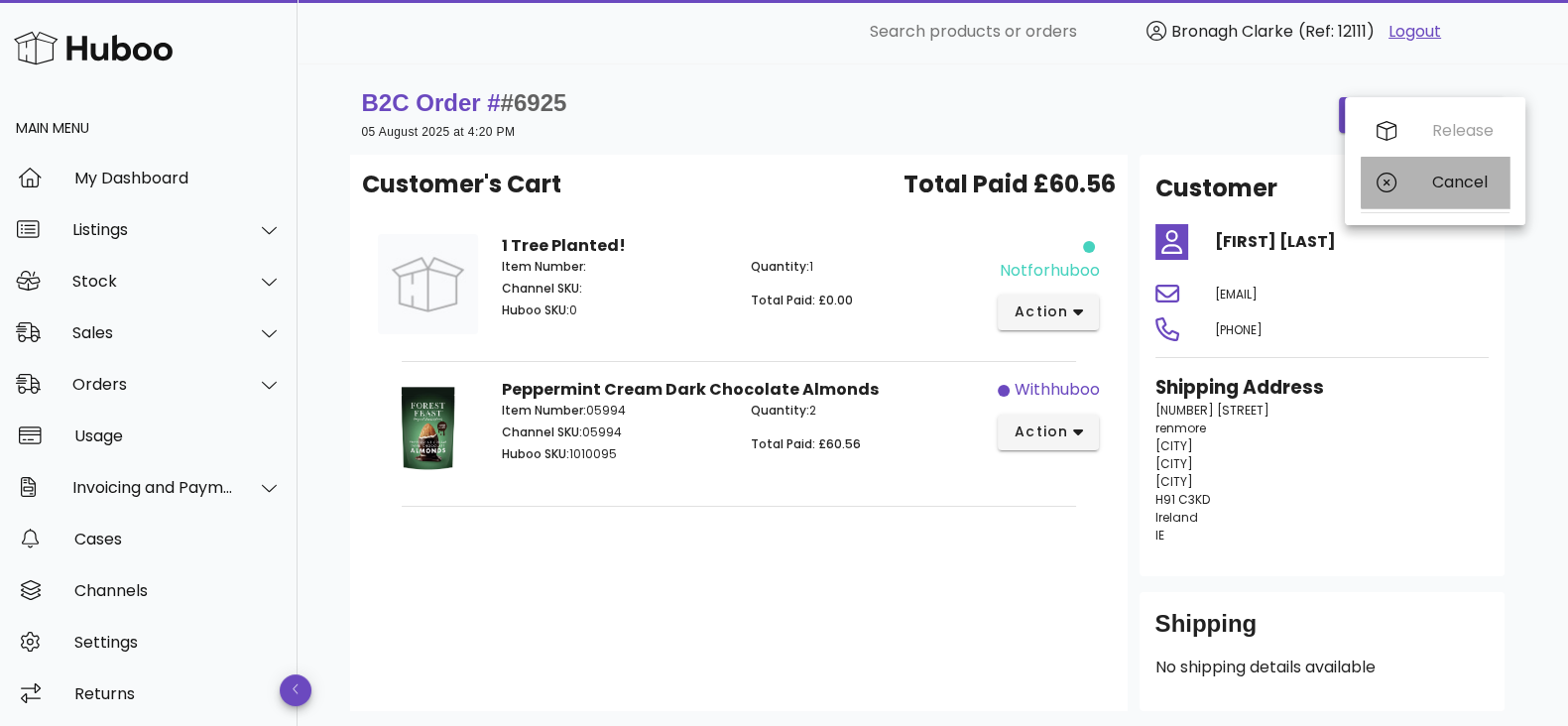 click on "Cancel" at bounding box center (1463, 182) 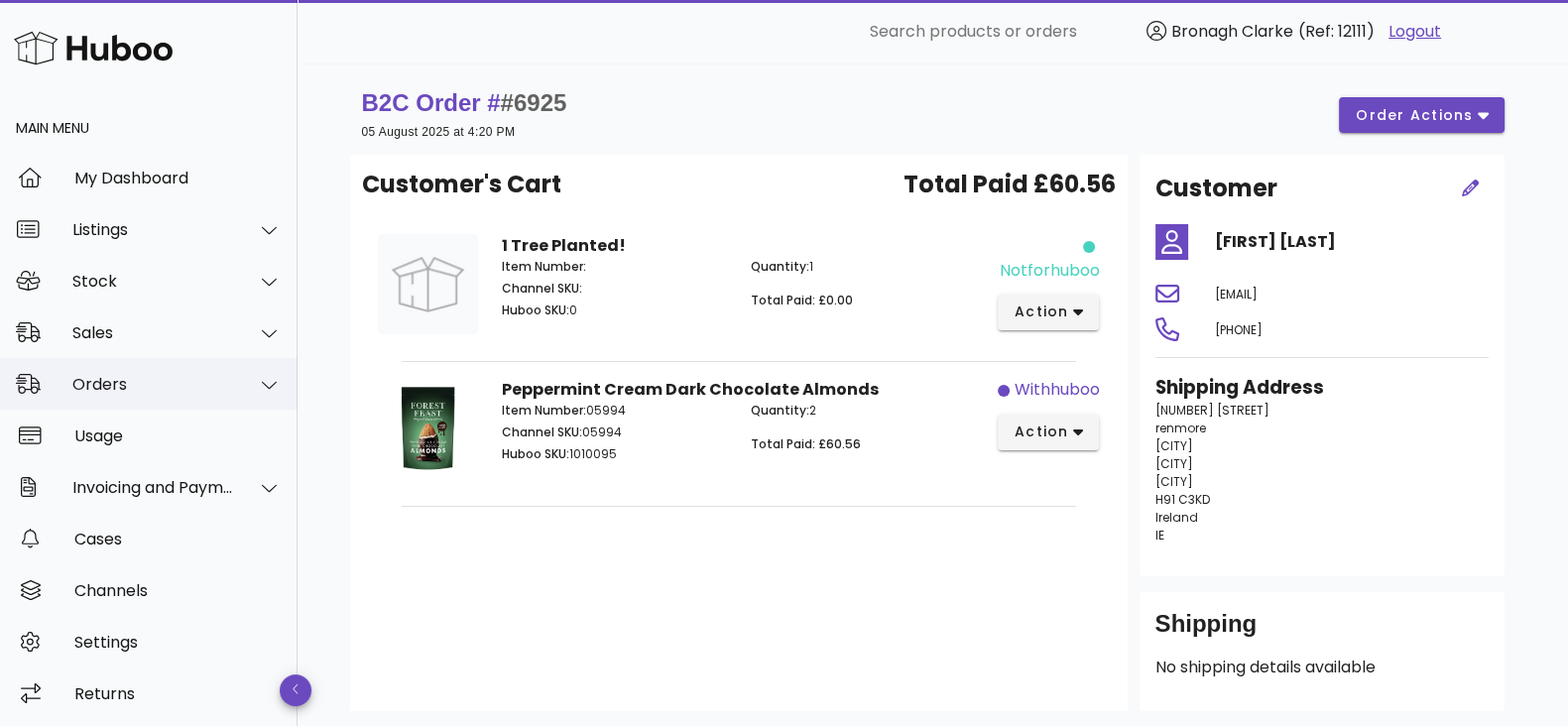 click on "Orders" at bounding box center [153, 384] 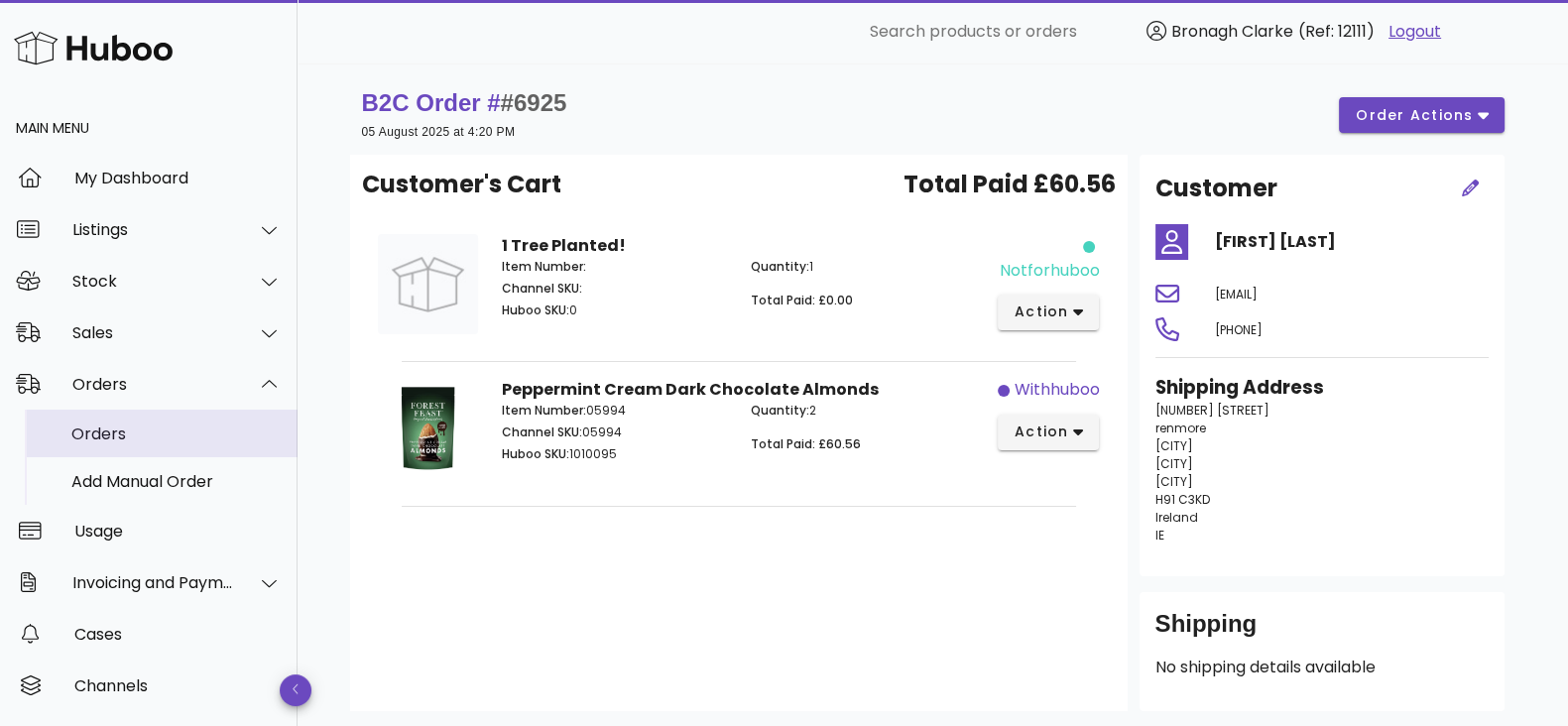 click on "Orders" at bounding box center (177, 433) 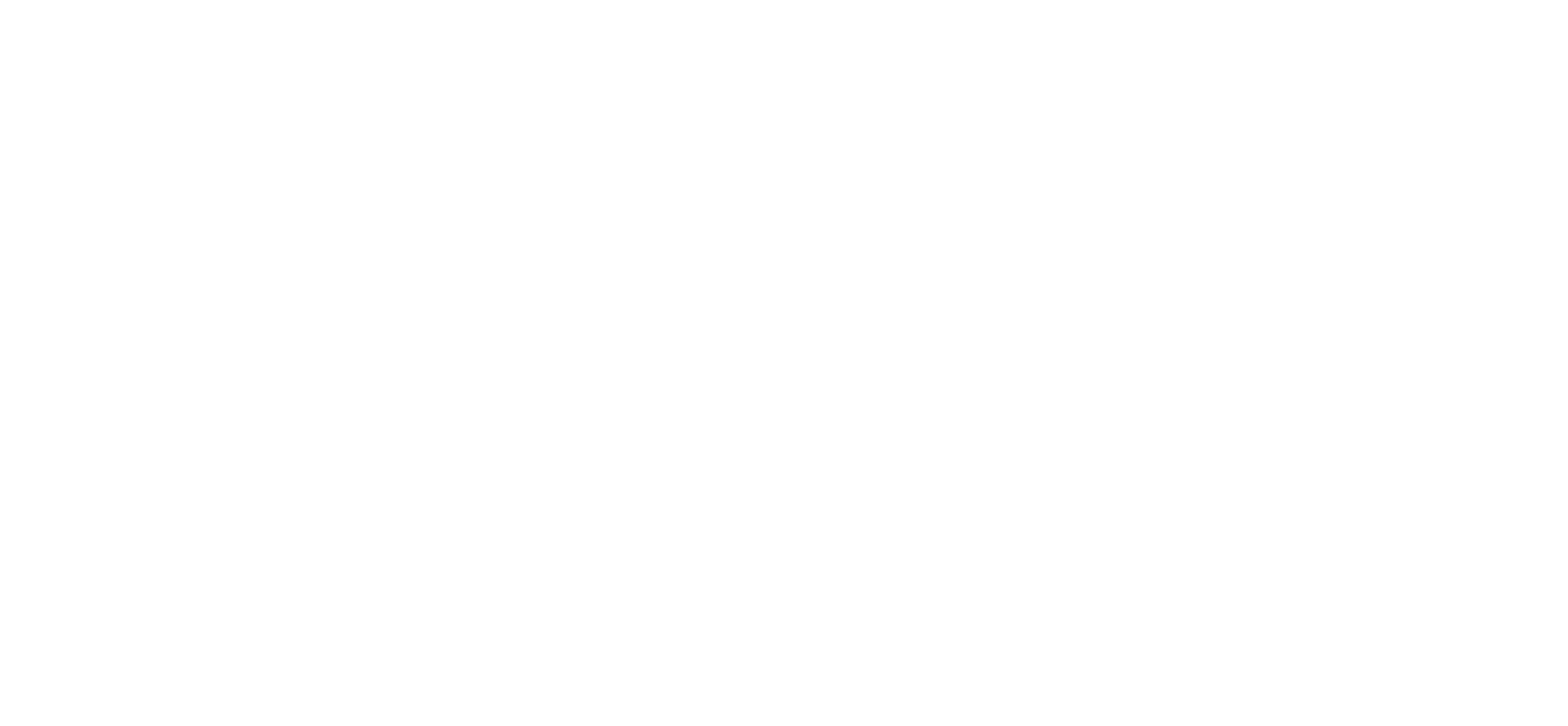 scroll, scrollTop: 0, scrollLeft: 0, axis: both 